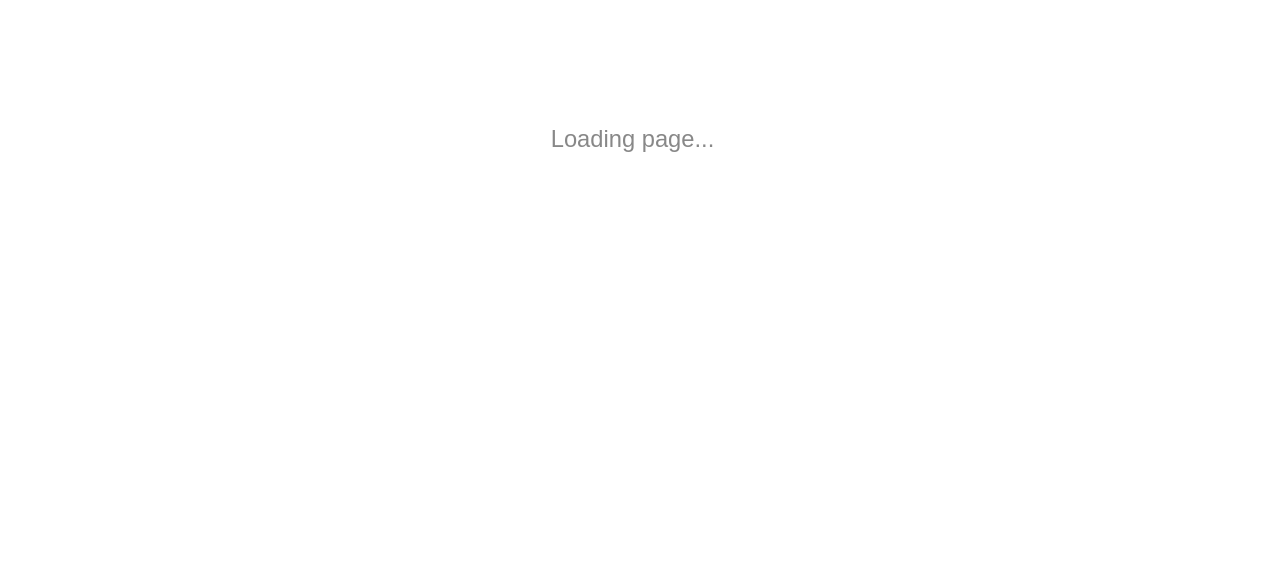 scroll, scrollTop: 0, scrollLeft: 0, axis: both 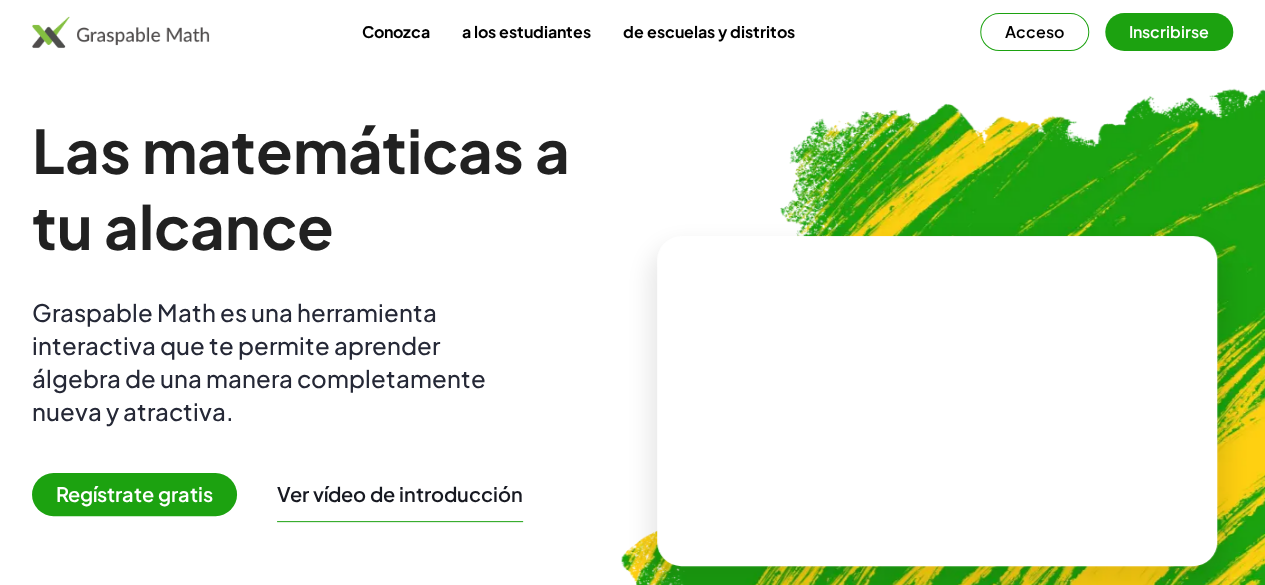 click at bounding box center (1043, 392) 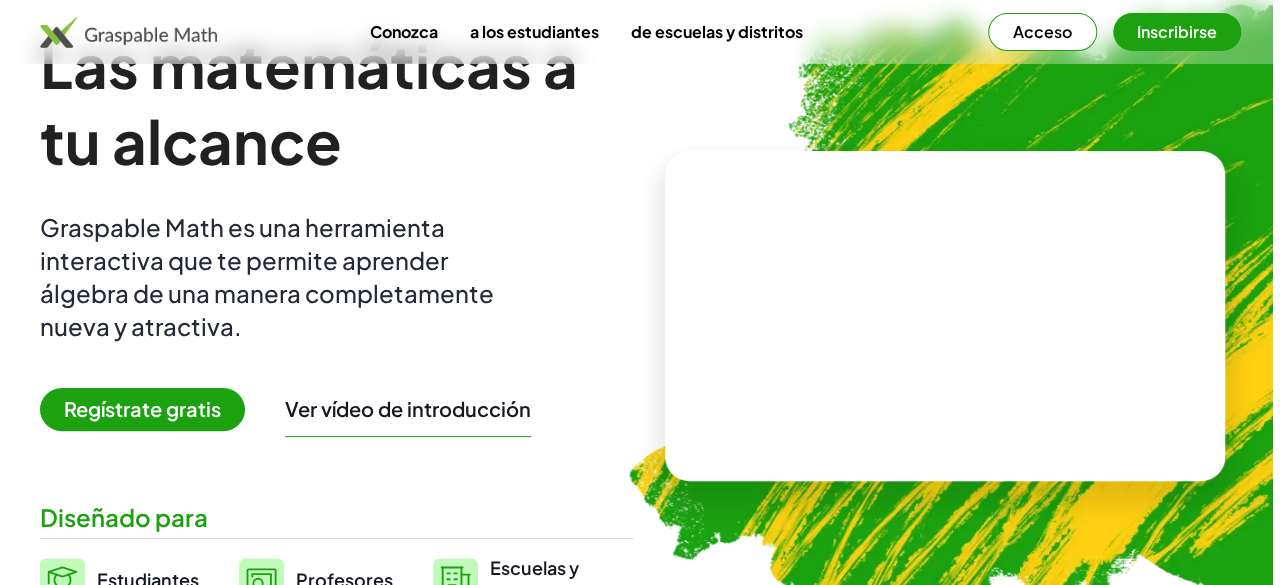 scroll, scrollTop: 0, scrollLeft: 0, axis: both 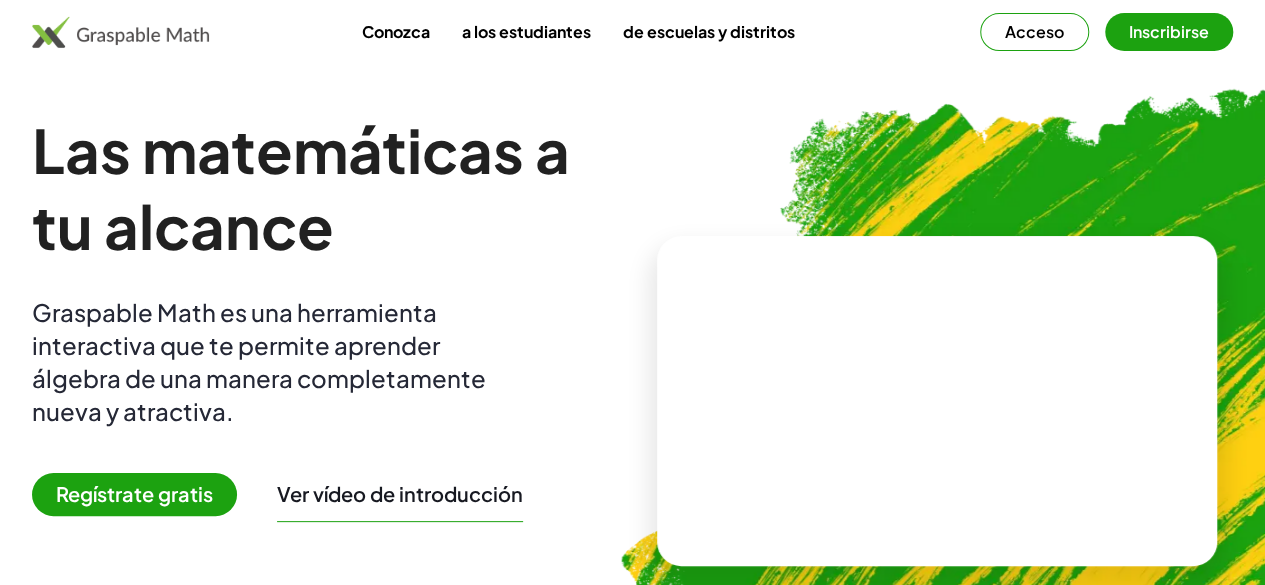 click on "Acceso" at bounding box center (1034, 31) 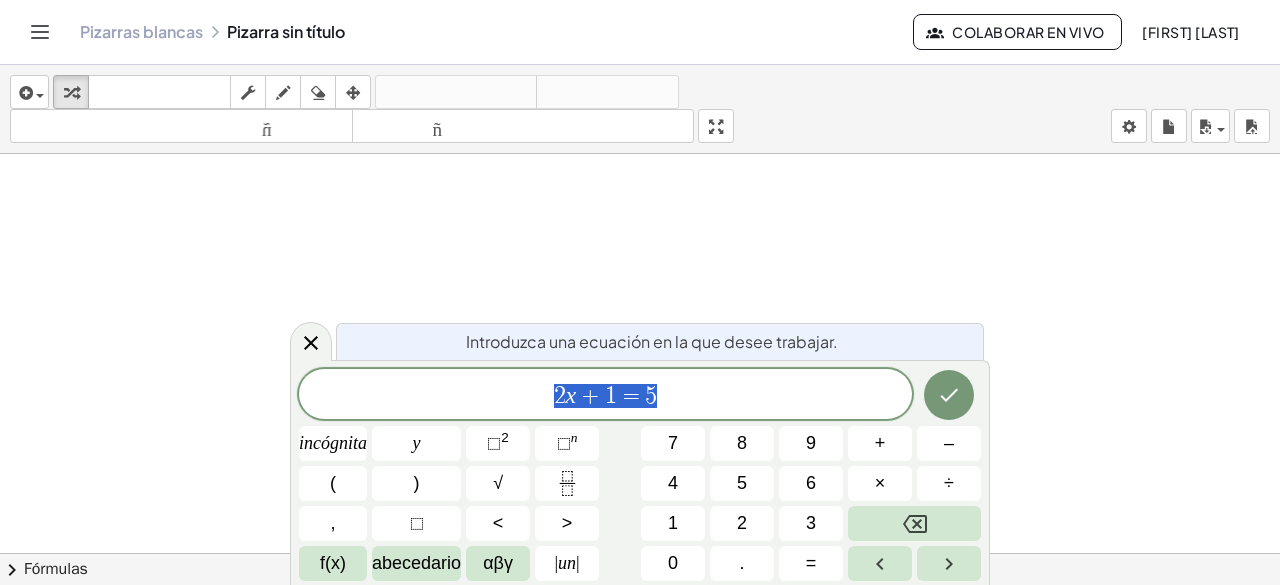 scroll, scrollTop: 100, scrollLeft: 0, axis: vertical 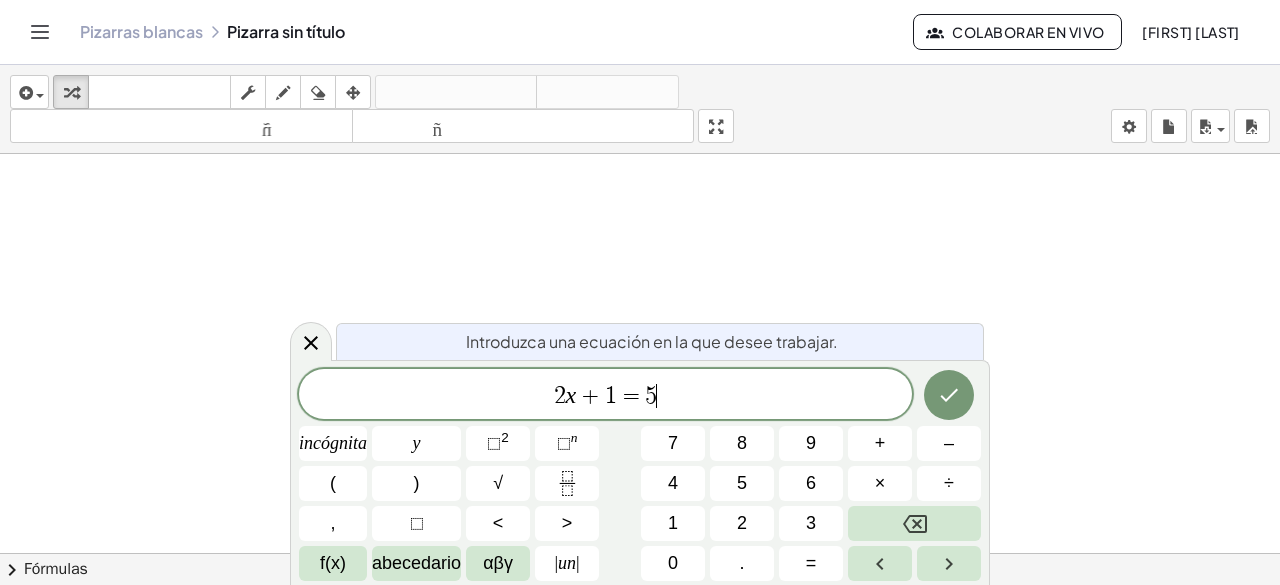 click on "2 x + 1 = 5 ​" at bounding box center [605, 396] 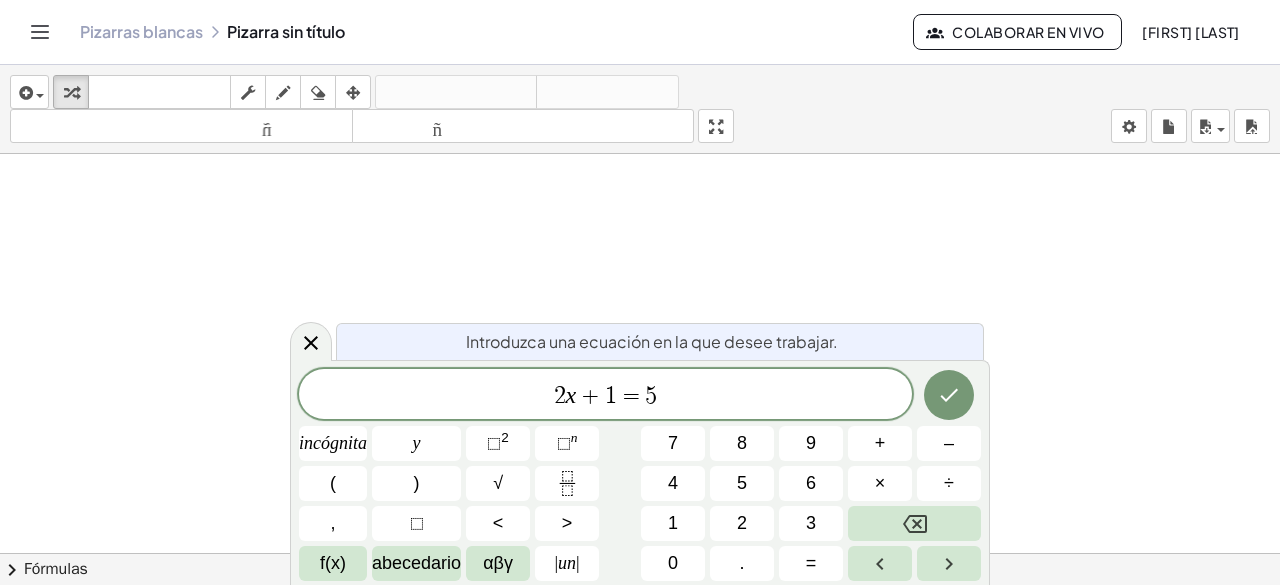 scroll, scrollTop: 452, scrollLeft: 0, axis: vertical 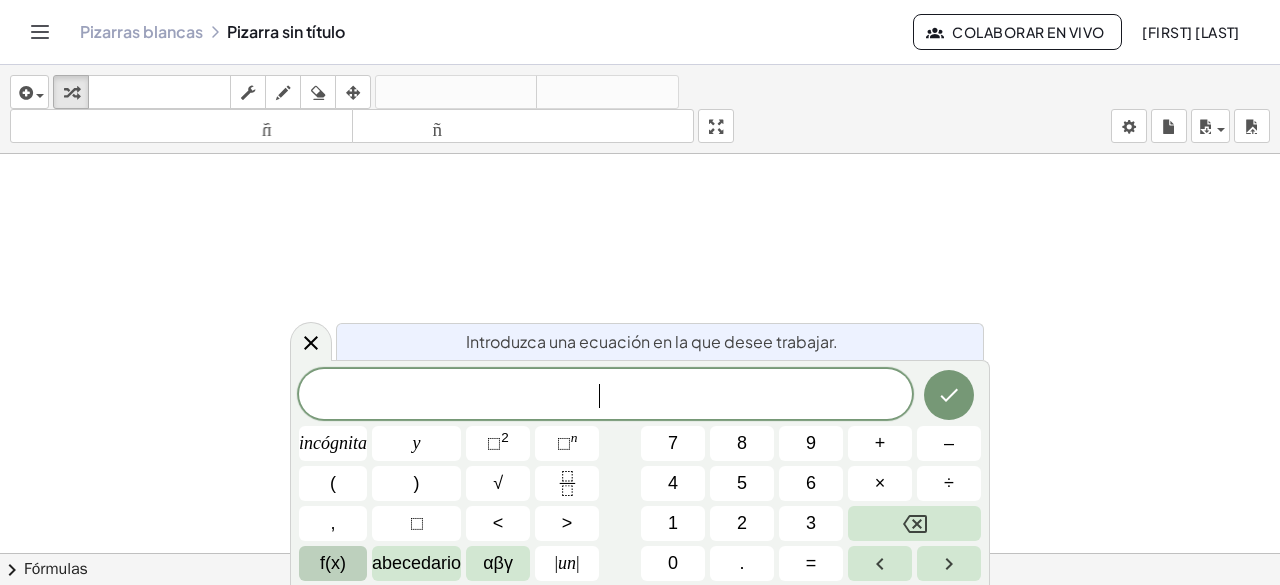 click on "f(x)" at bounding box center [333, 563] 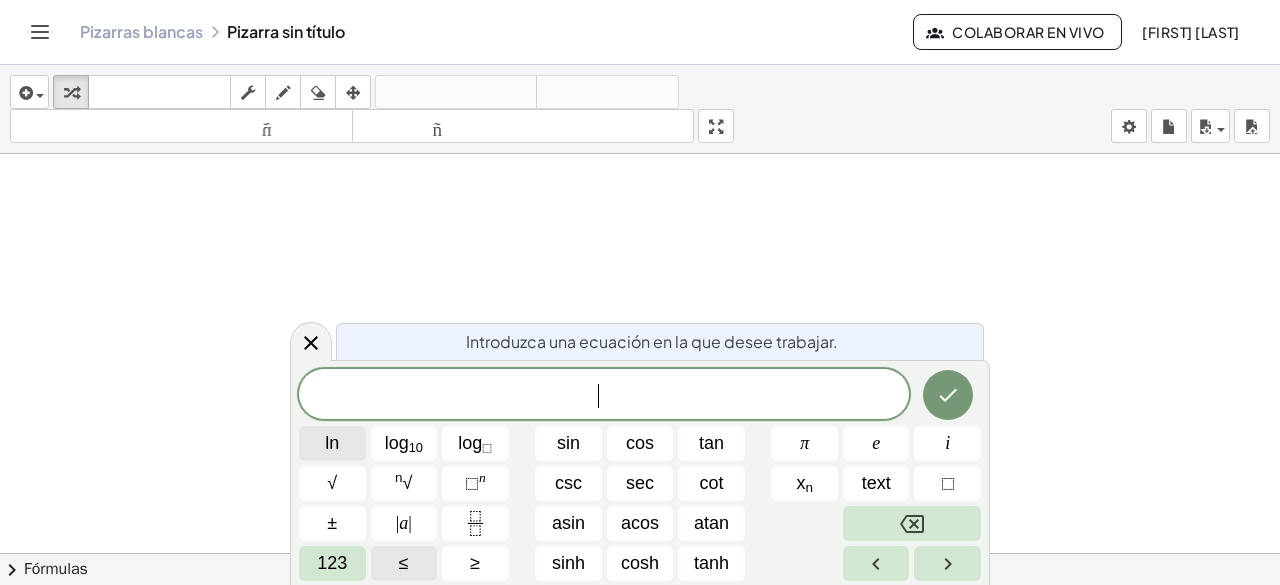 click on "ln" at bounding box center [332, 443] 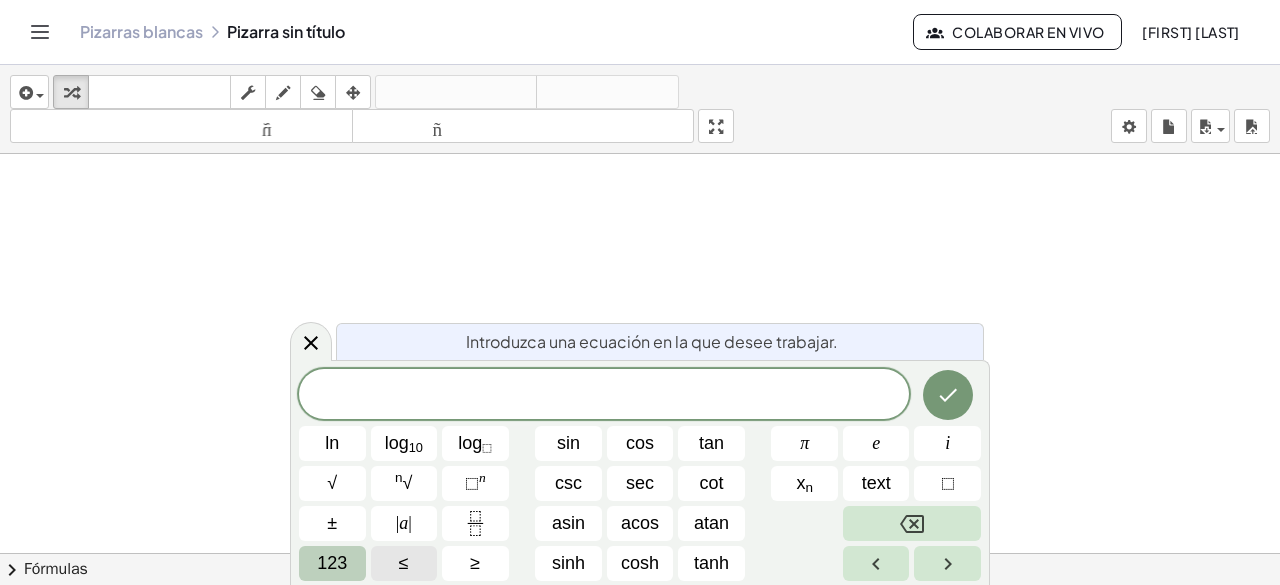 click on "123" at bounding box center (332, 563) 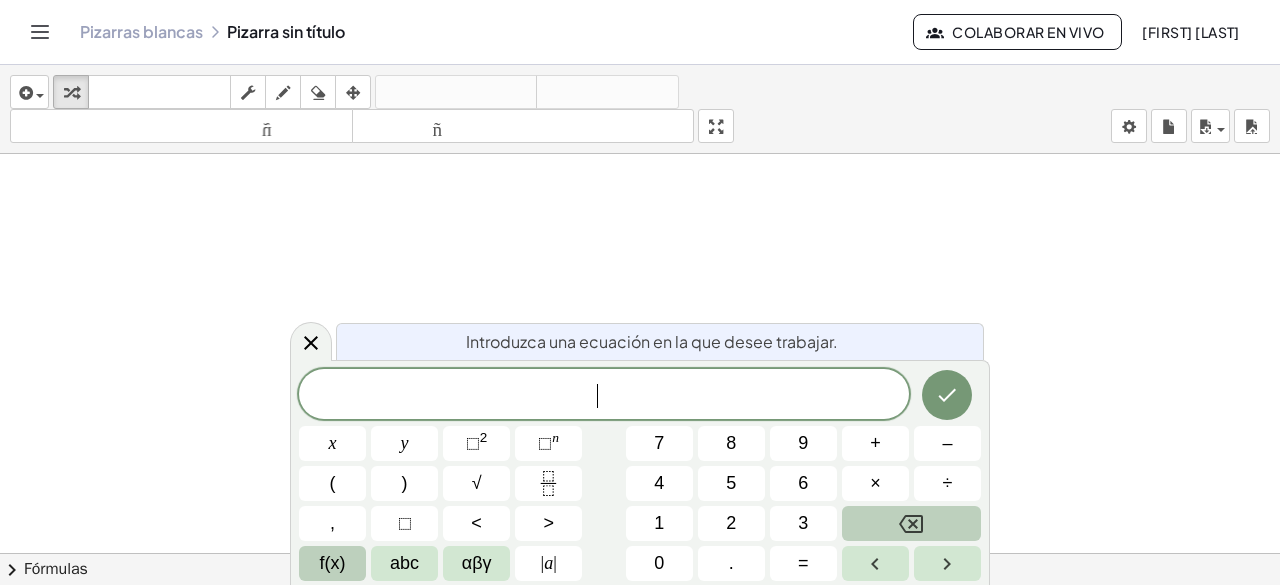 click on "f(x)" at bounding box center (333, 563) 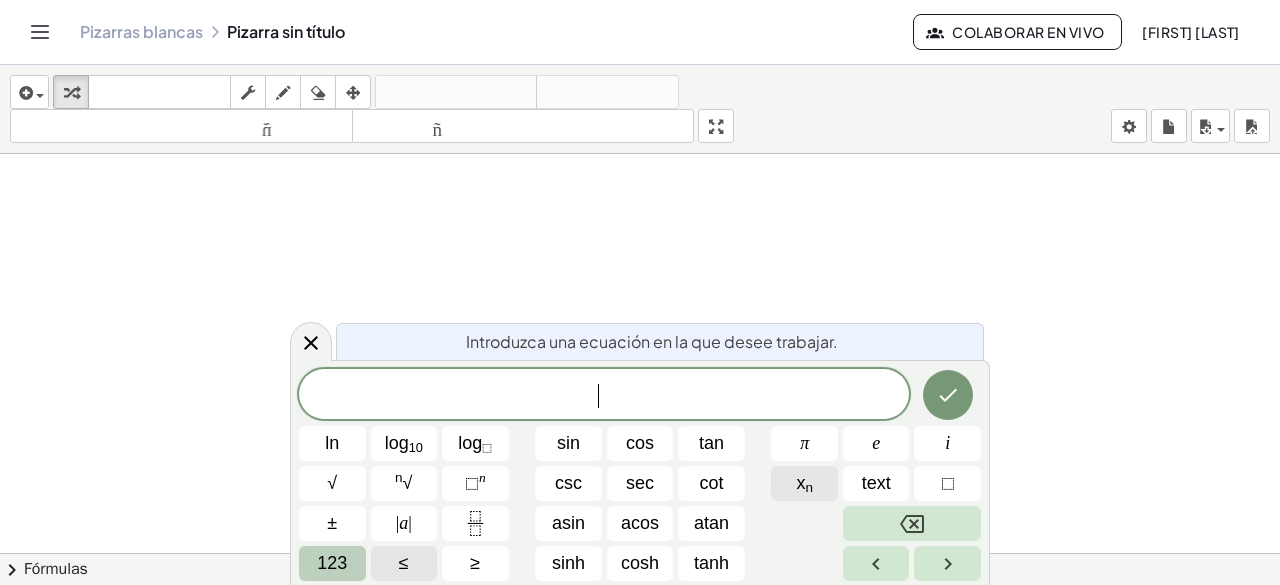 click on "x n" at bounding box center (804, 483) 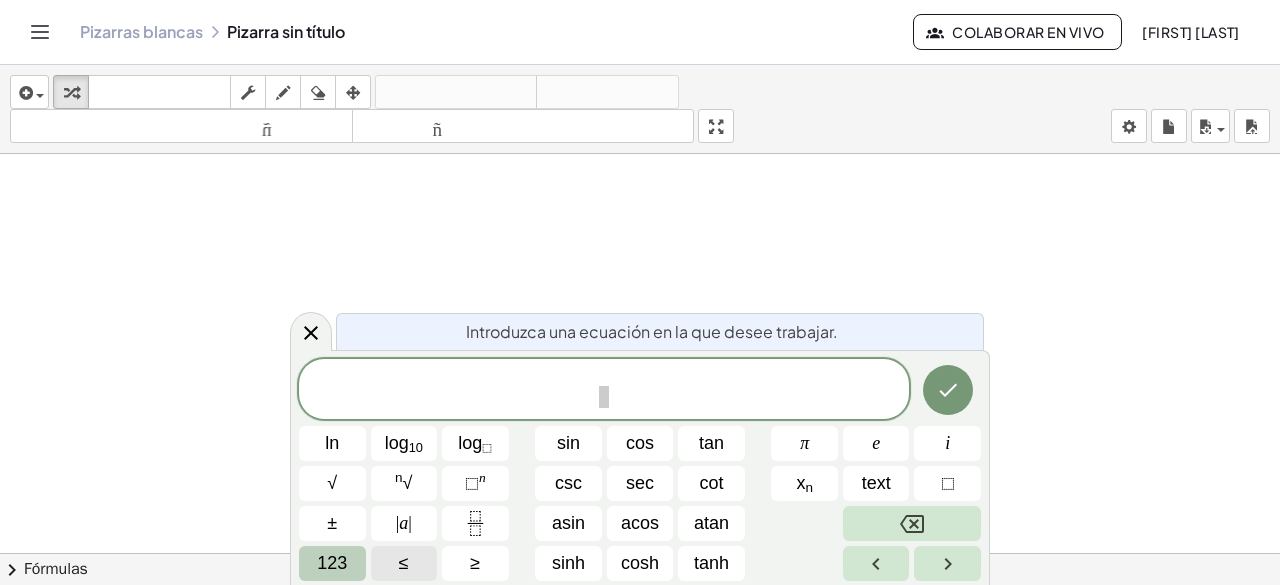 click on "Introduzca una ecuación en la que desee trabajar." at bounding box center [652, 331] 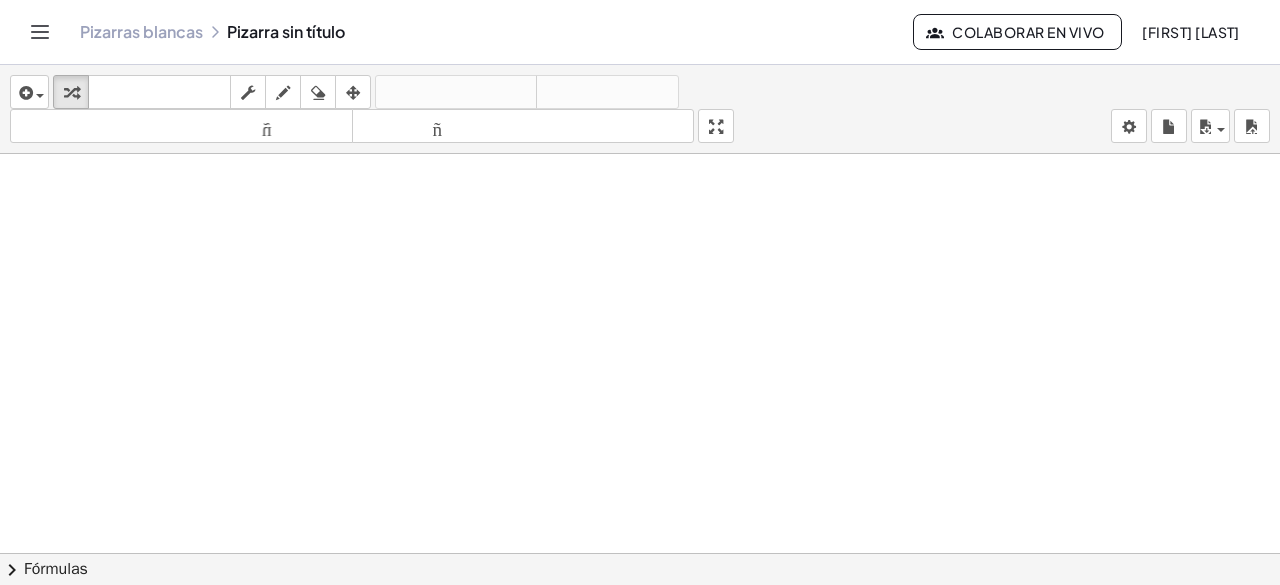 scroll, scrollTop: 681, scrollLeft: 0, axis: vertical 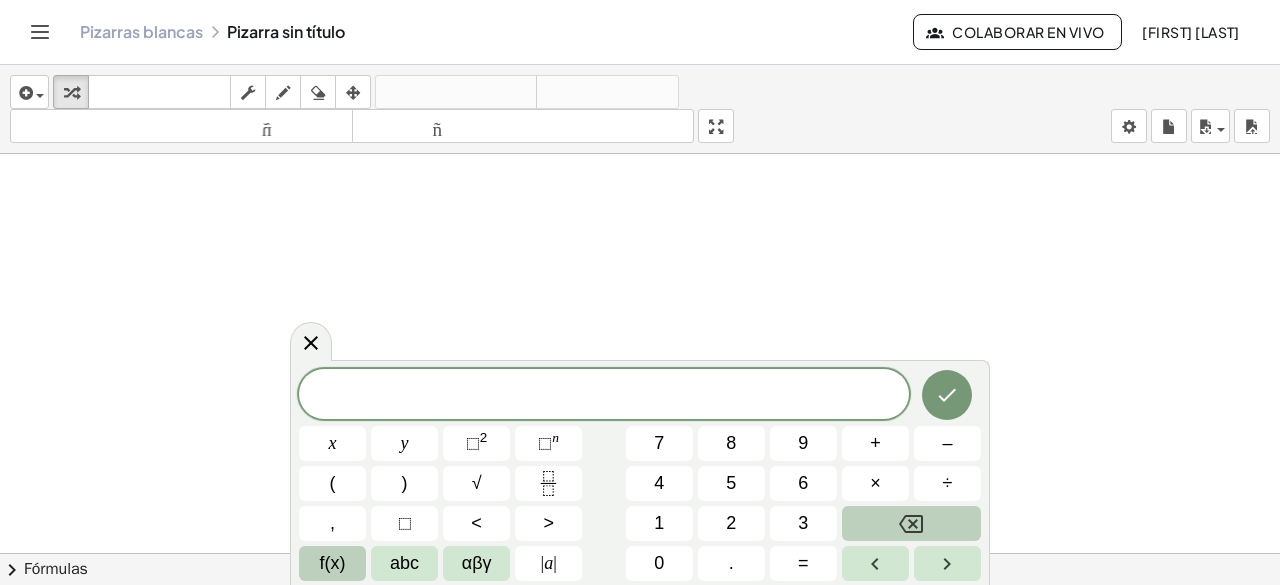 click at bounding box center [640, 75] 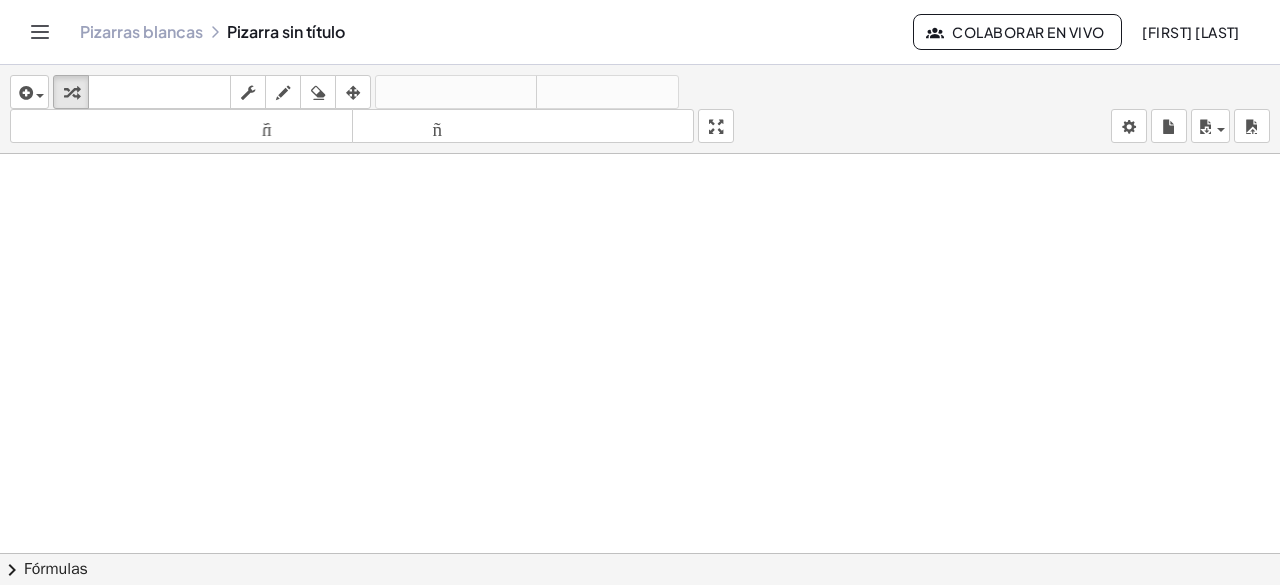 click at bounding box center (640, 75) 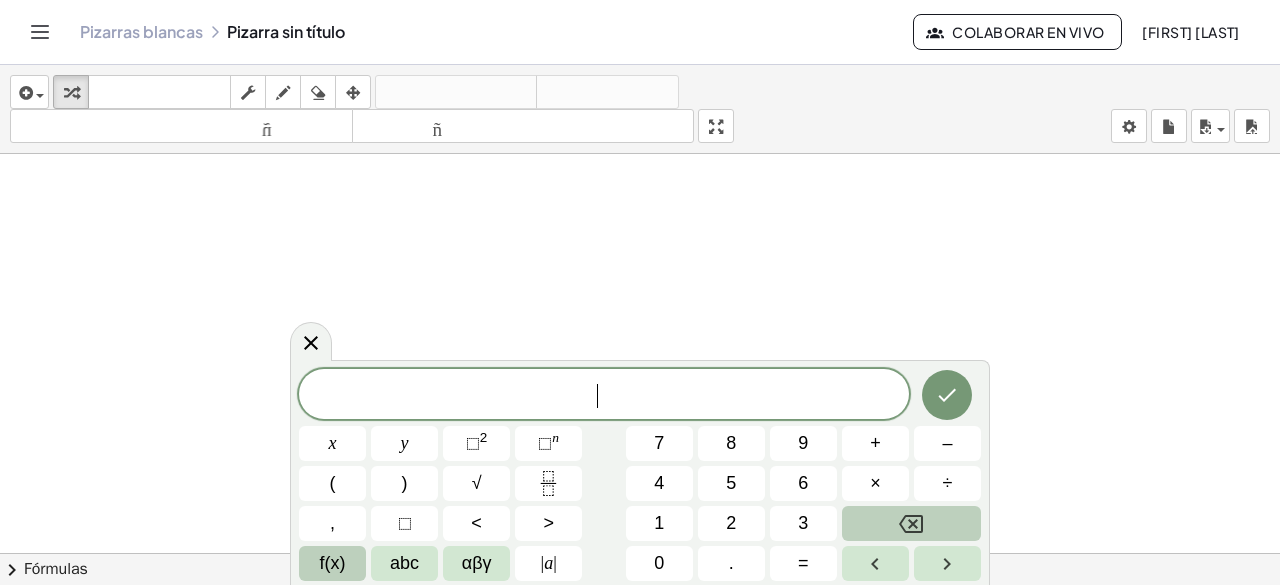 click at bounding box center [640, 75] 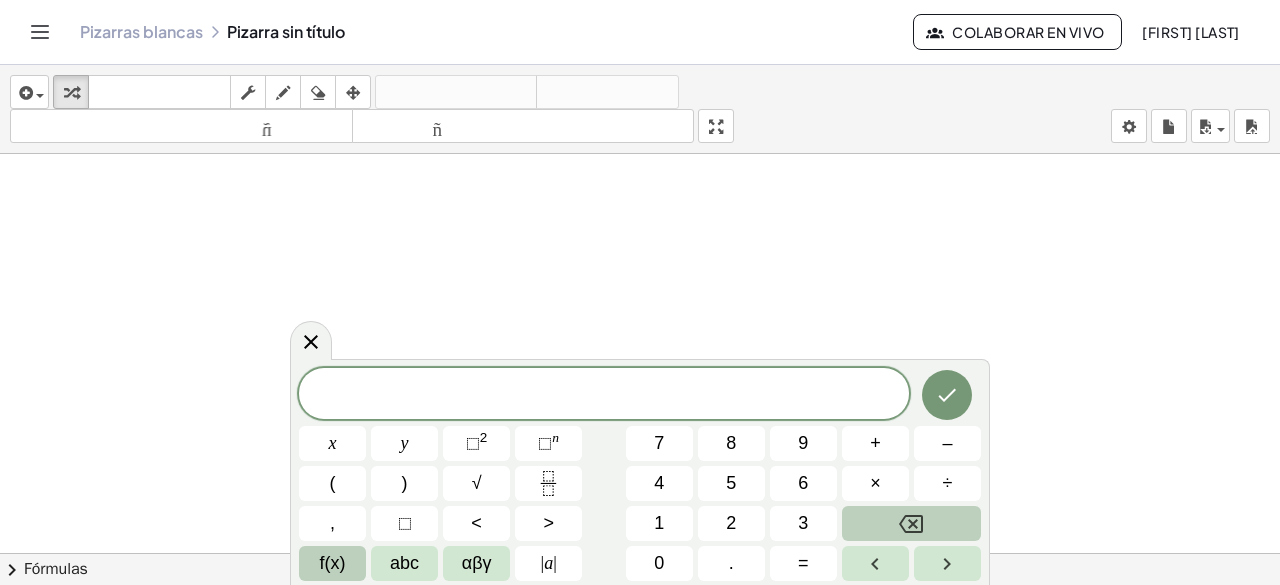 click 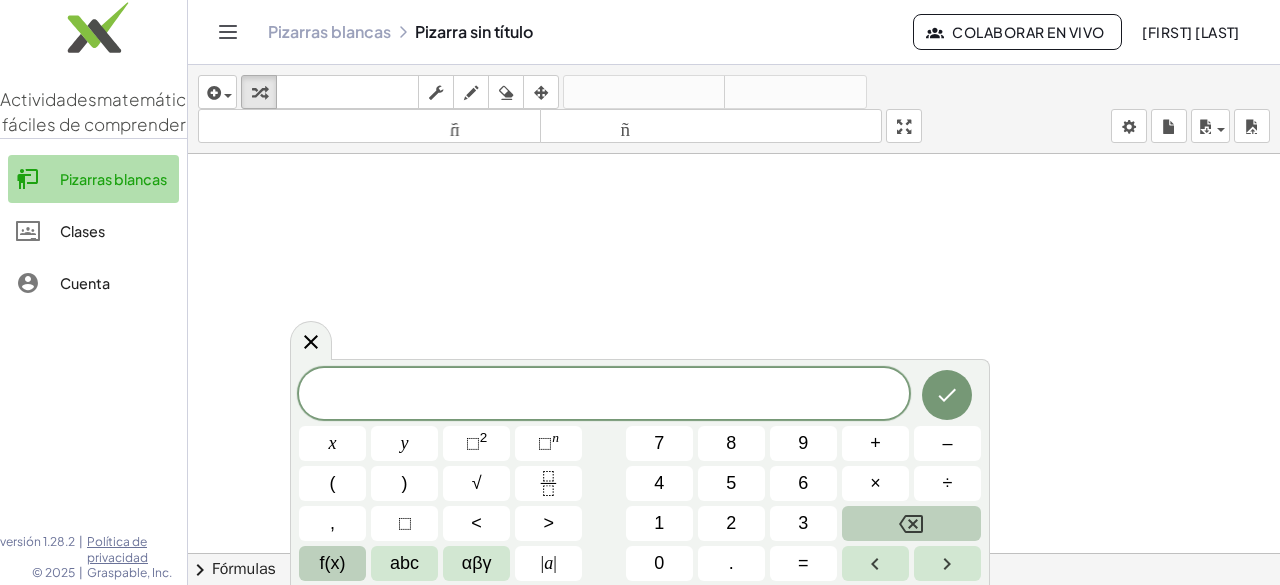 click on "Pizarras blancas" at bounding box center [113, 179] 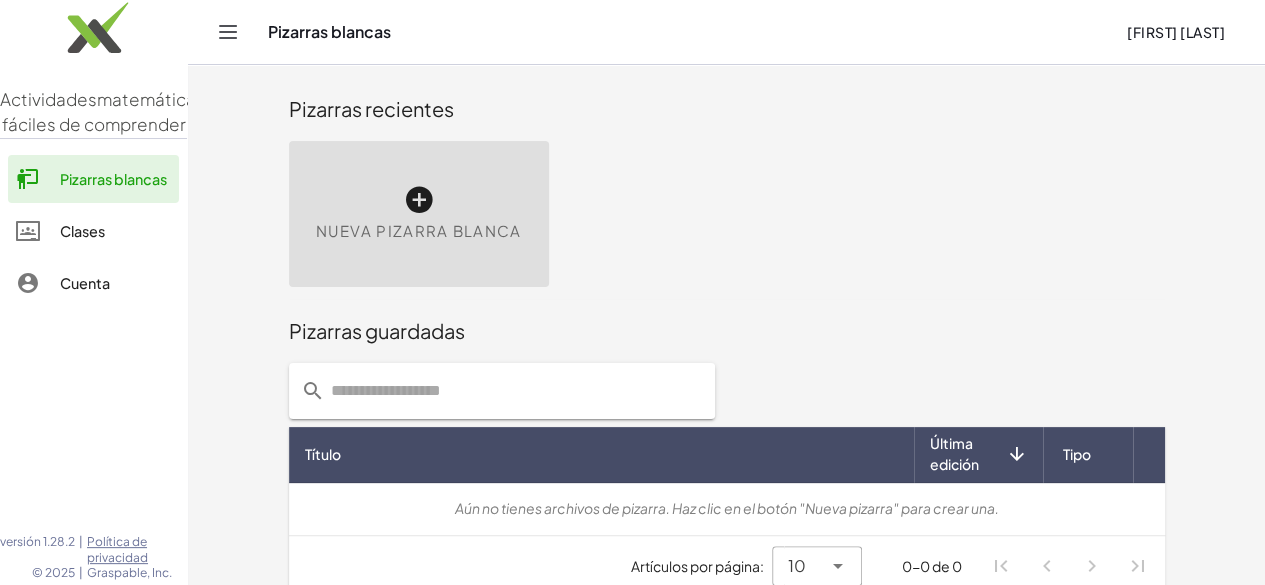 click at bounding box center [419, 200] 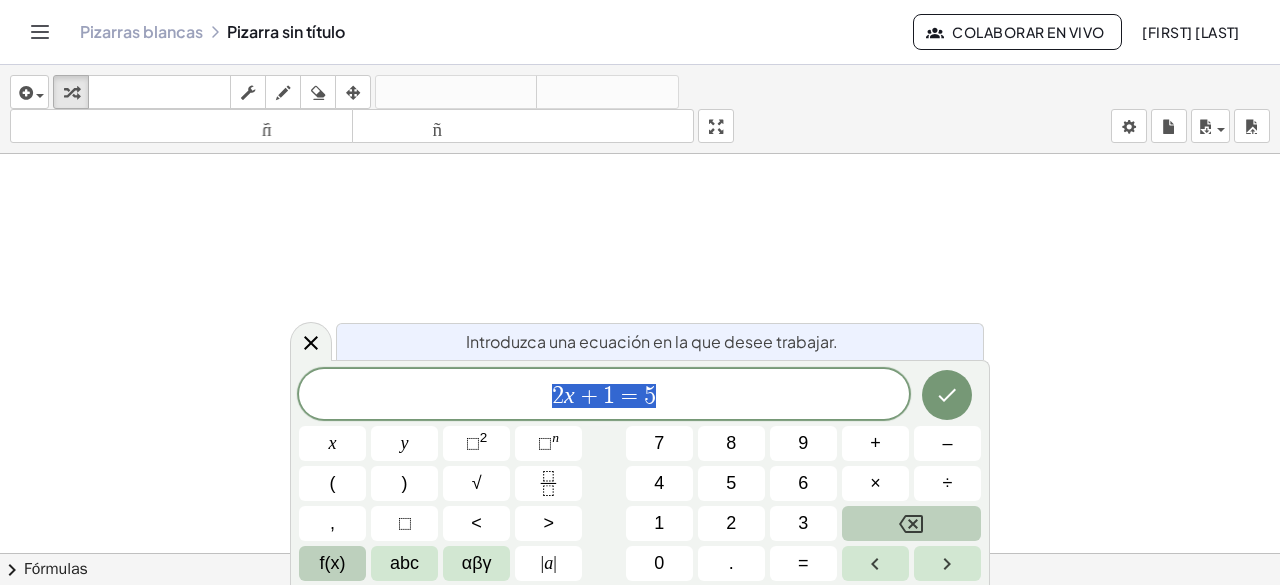drag, startPoint x: 718, startPoint y: 121, endPoint x: 718, endPoint y: 208, distance: 87 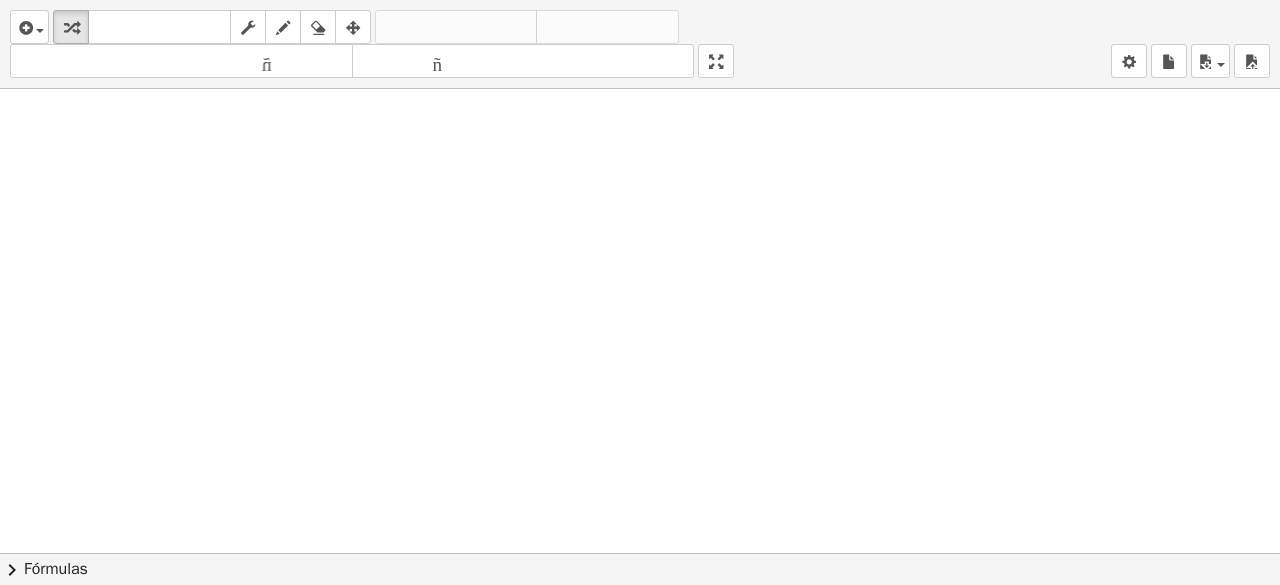 click on "insertar Seleccione uno: Expresión matemática Función Texto Vídeo de YouTube Graficando Geometría Geometría 3D transformar teclado teclado fregar dibujar borrar arreglar deshacer deshacer rehacer rehacer tamaño_del_formato menor tamaño_del_formato más grande pantalla completa carga   ahorrar nuevo ajustes × chevron_right Fórmulas
Arrastre un lado de una fórmula sobre una expresión resaltada en el lienzo para aplicarla.
Fórmula cuadrática
+ · a · x 2 + · b · x + c = 0
⇔
x = · ( − b ± 2 √ ( + b 2 − · 4 · a · c ) ) · 2 · a
+ x 2 + · p · x + q = 0
⇔
x = − · p · 2 ± 2 √ ( + ( · p · 2 ) 2 − q )
Factorización manual de una ecuación cuadrática + x 2 +" at bounding box center [640, 292] 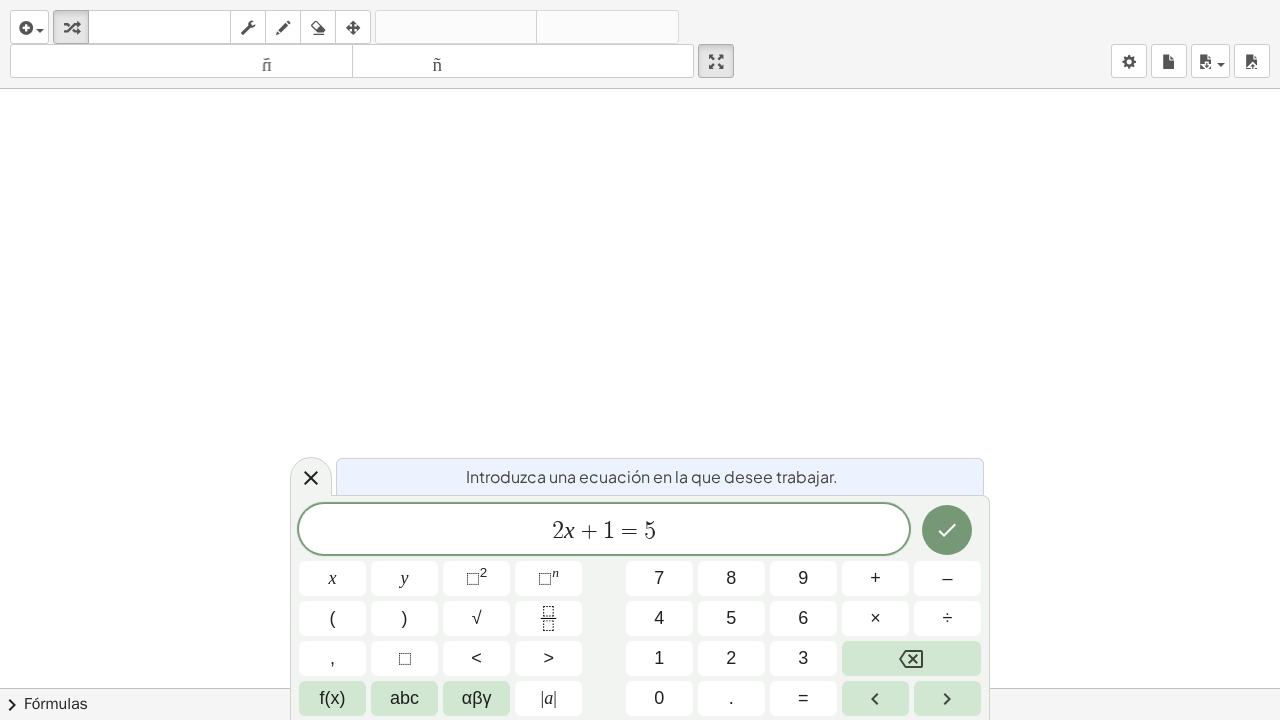 click at bounding box center [640, 688] 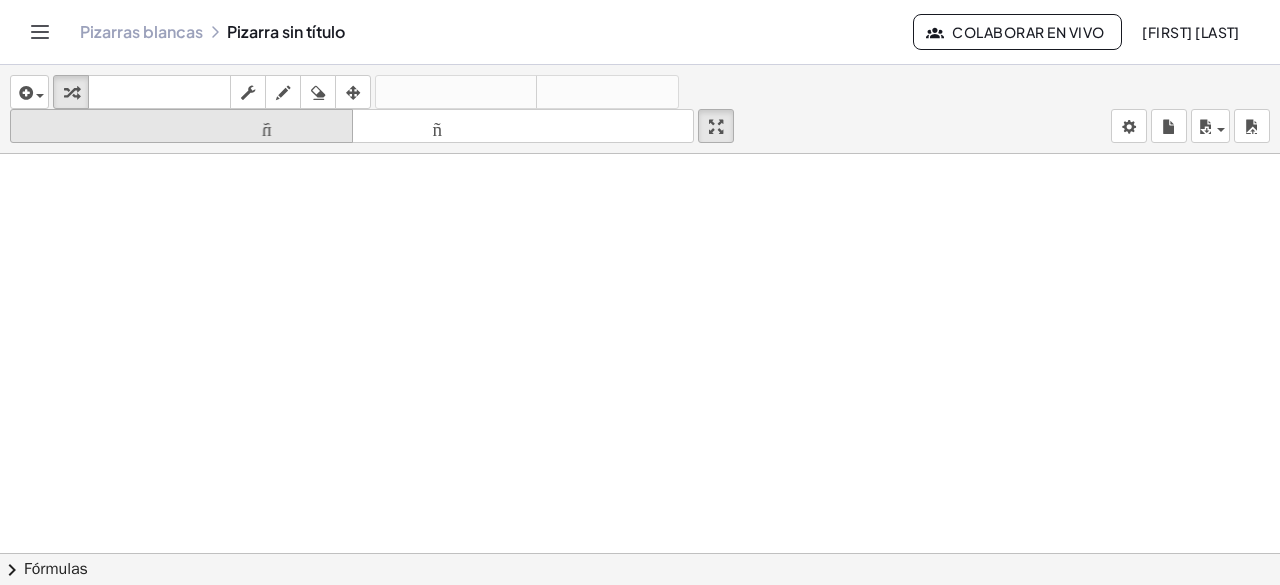 click on "tamaño_del_formato" at bounding box center [181, 126] 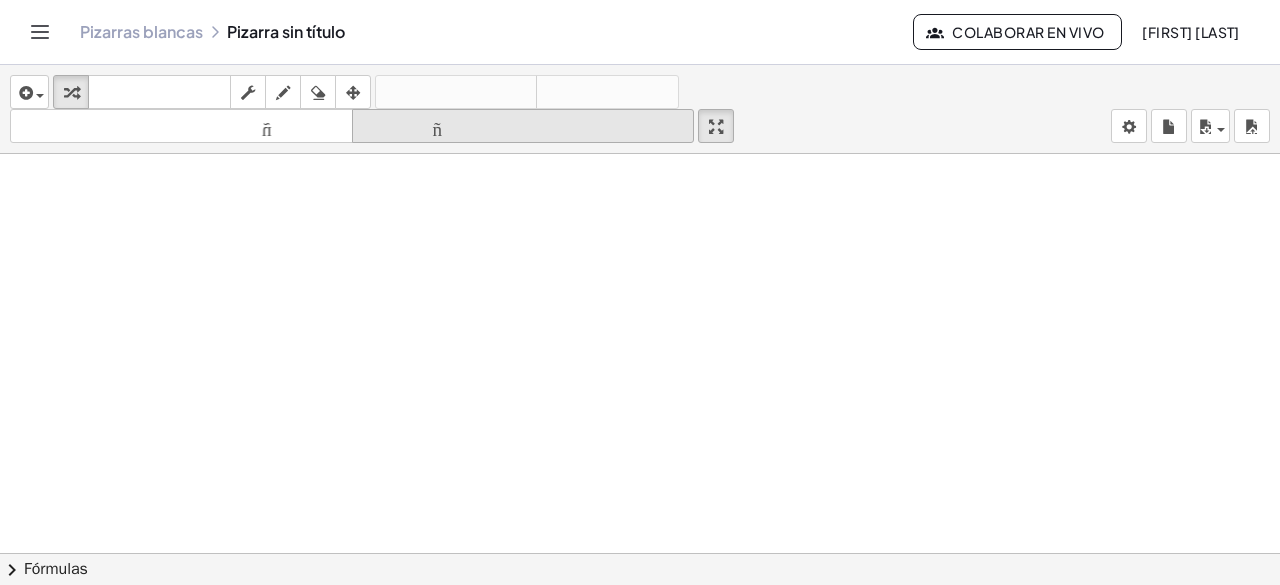 click on "tamaño_del_formato" at bounding box center [523, 126] 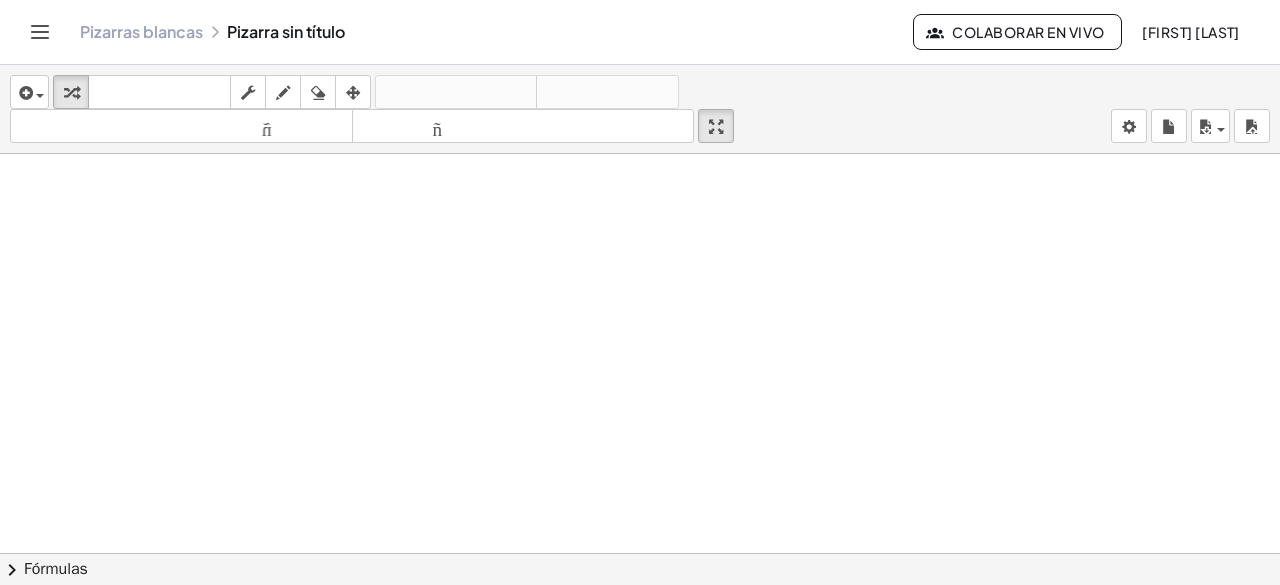 click at bounding box center [640, 568] 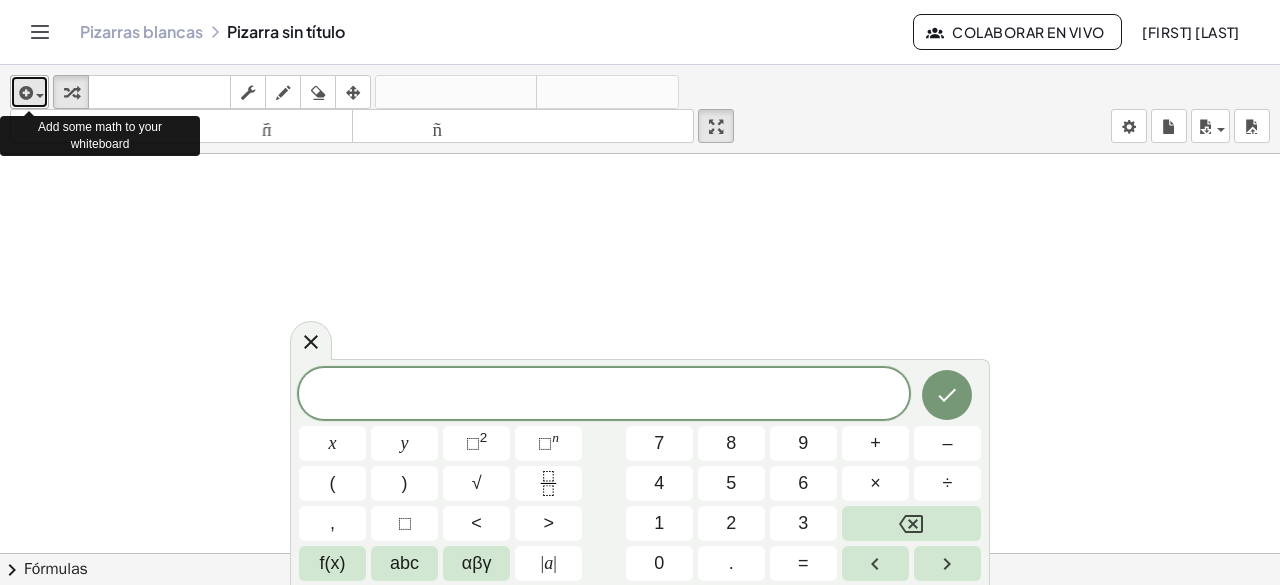 click at bounding box center [29, 92] 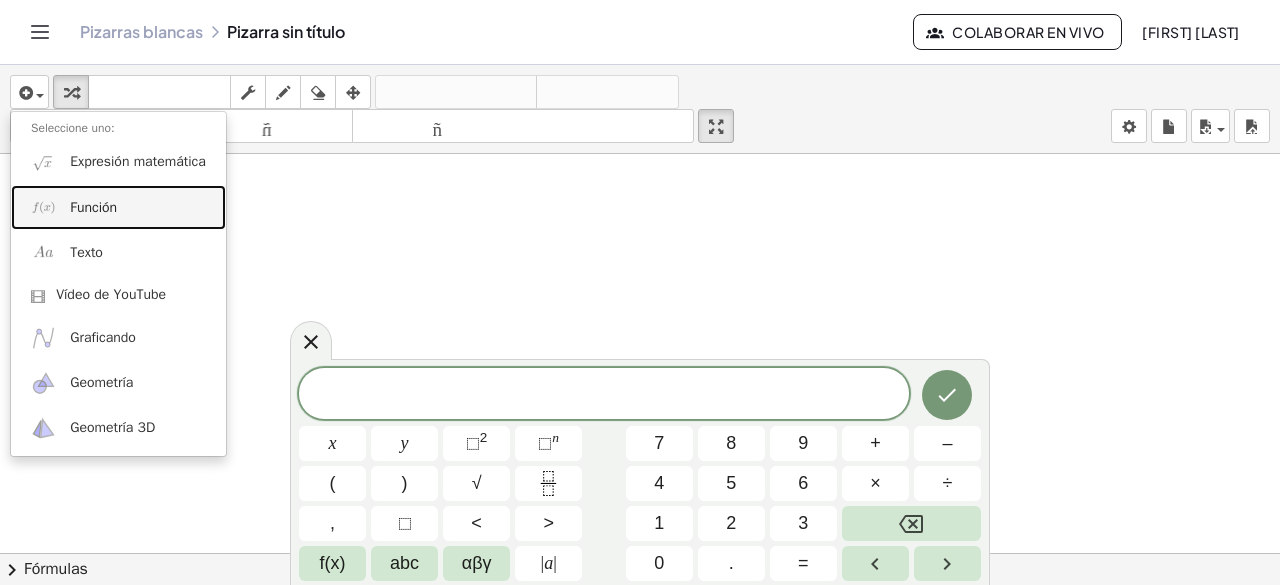 click on "Función" at bounding box center (93, 207) 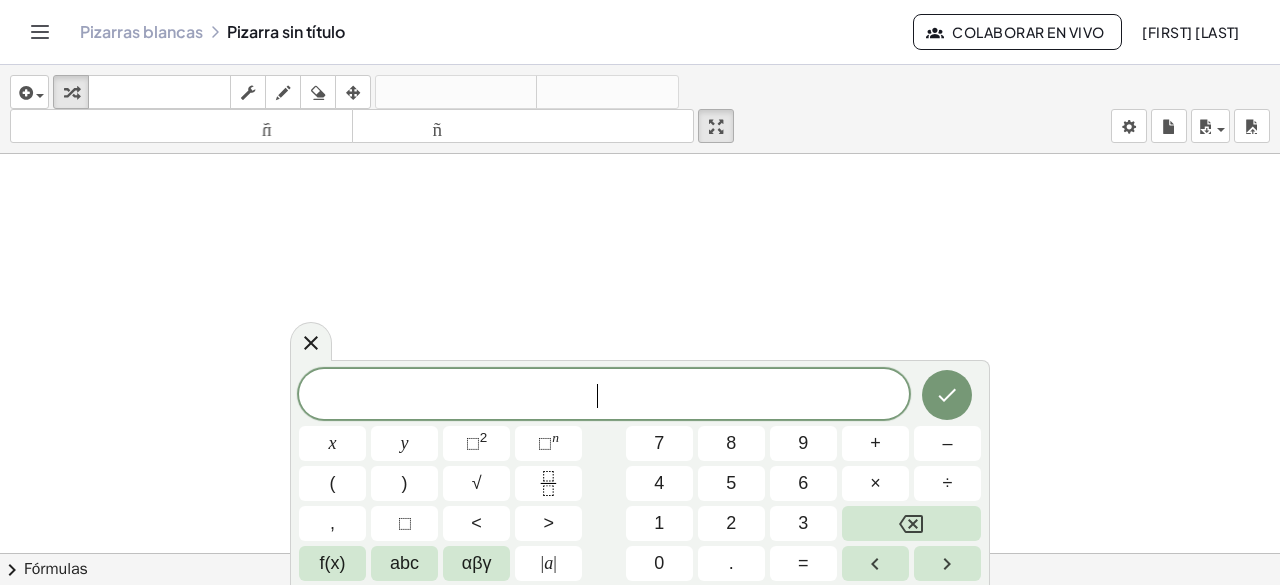 click at bounding box center (640, 568) 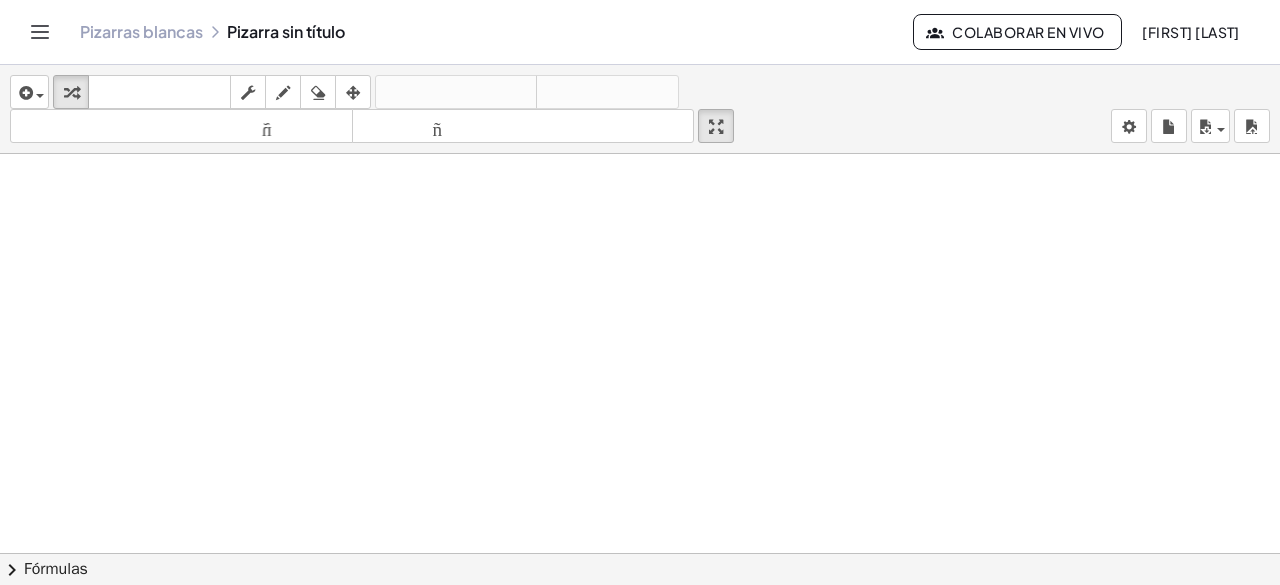 click at bounding box center (640, 568) 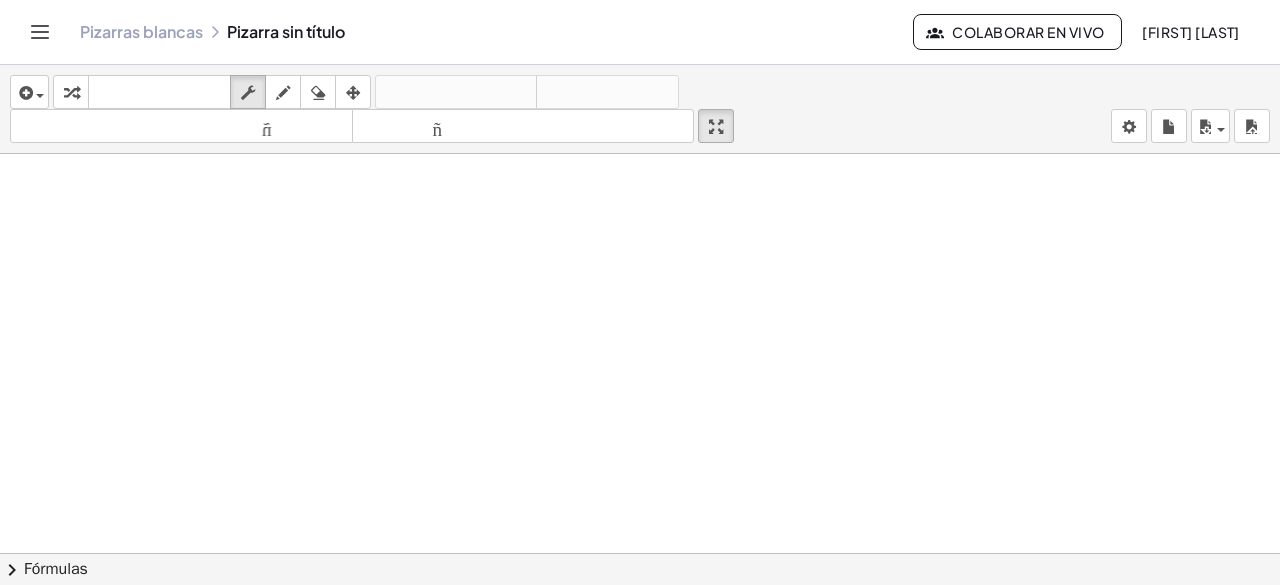 click at bounding box center [640, 568] 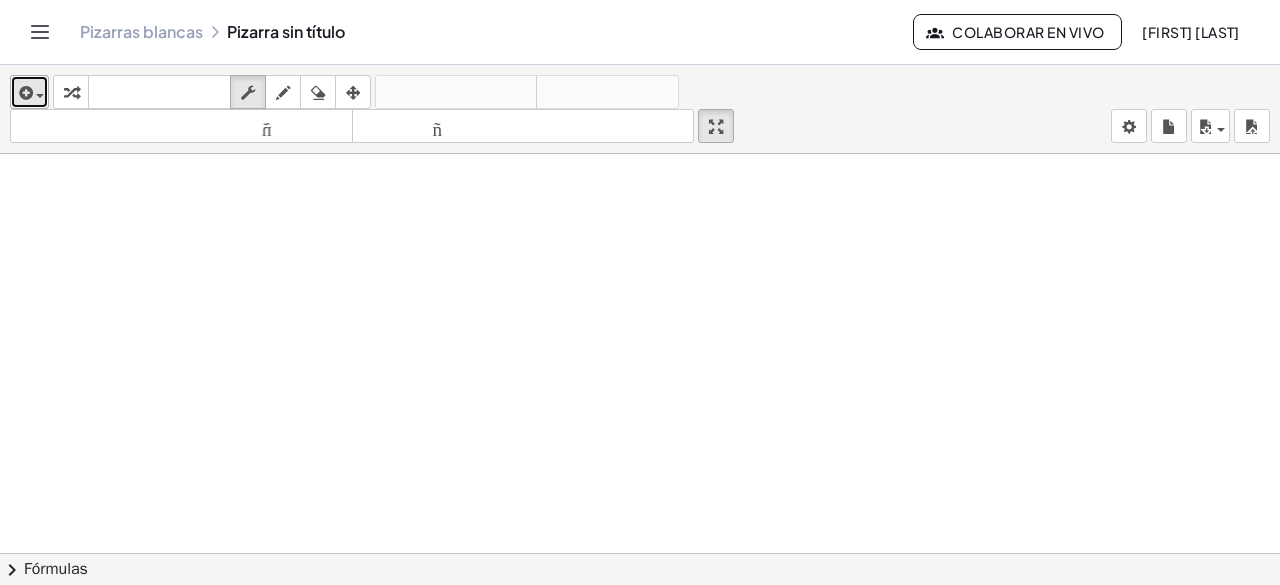 click at bounding box center [29, 92] 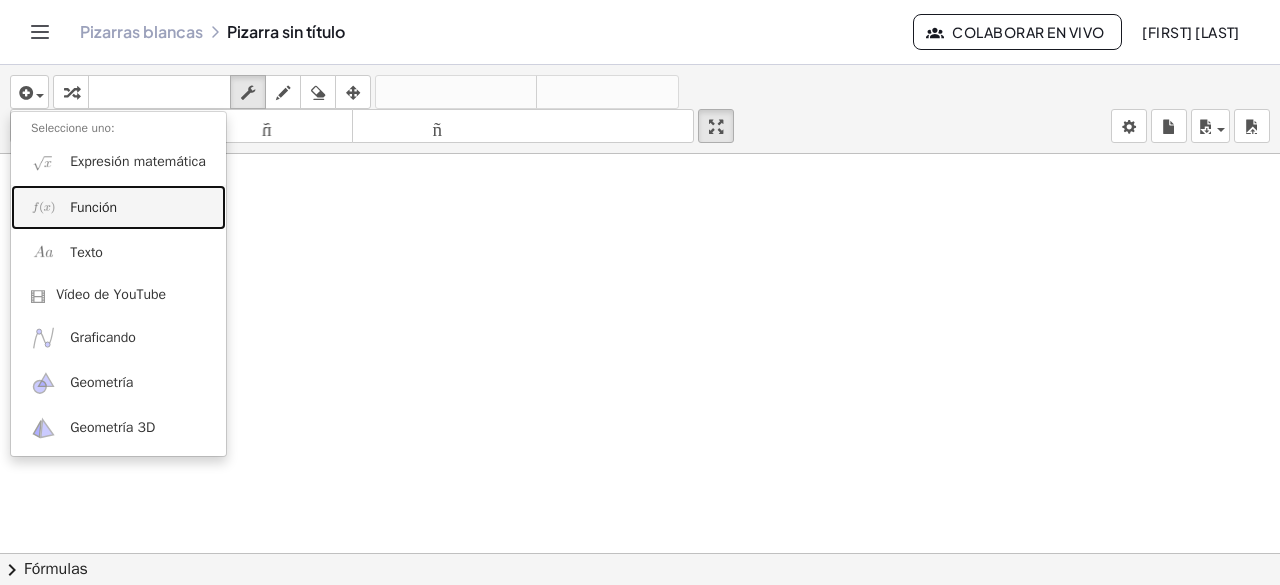 click on "Función" at bounding box center [118, 207] 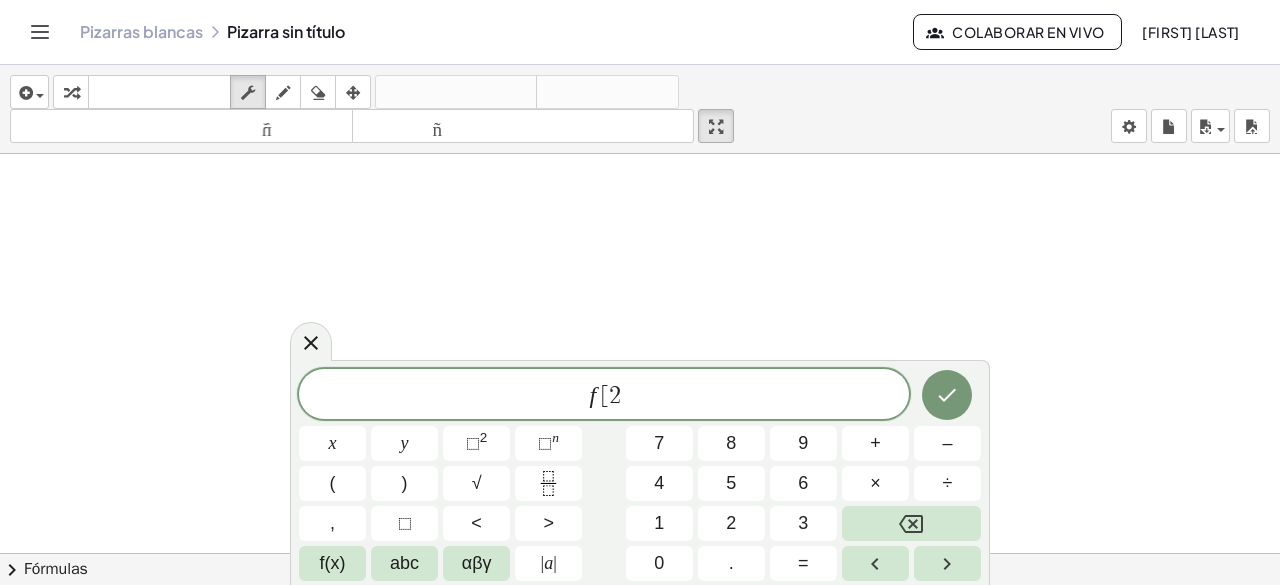 scroll, scrollTop: 233, scrollLeft: 0, axis: vertical 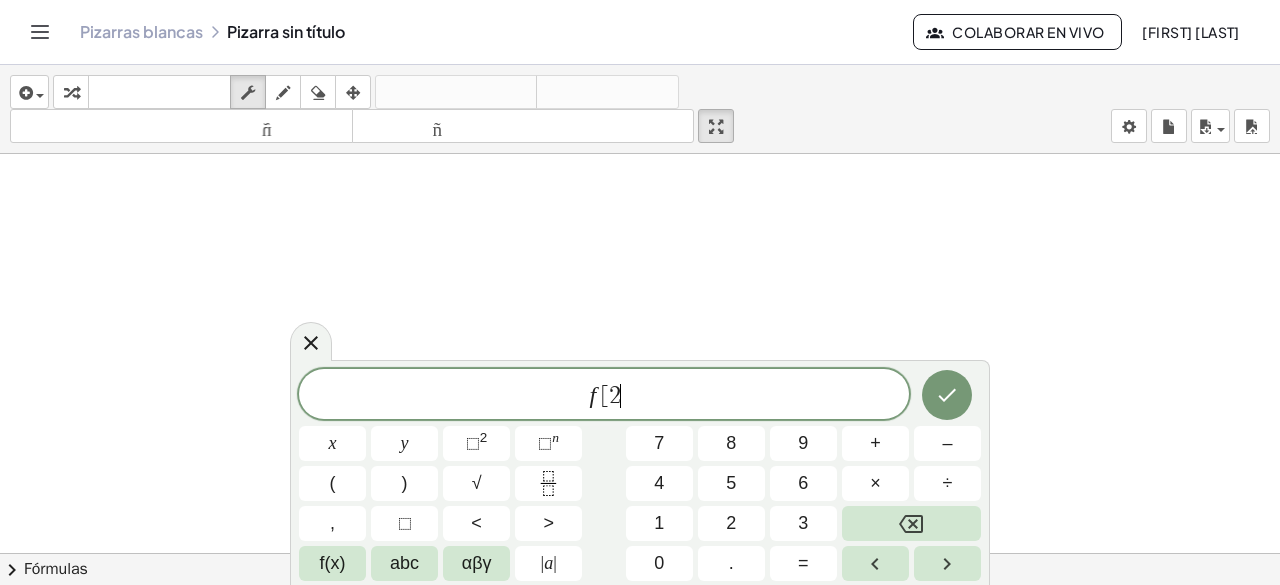 click on "×" at bounding box center (640, 353) 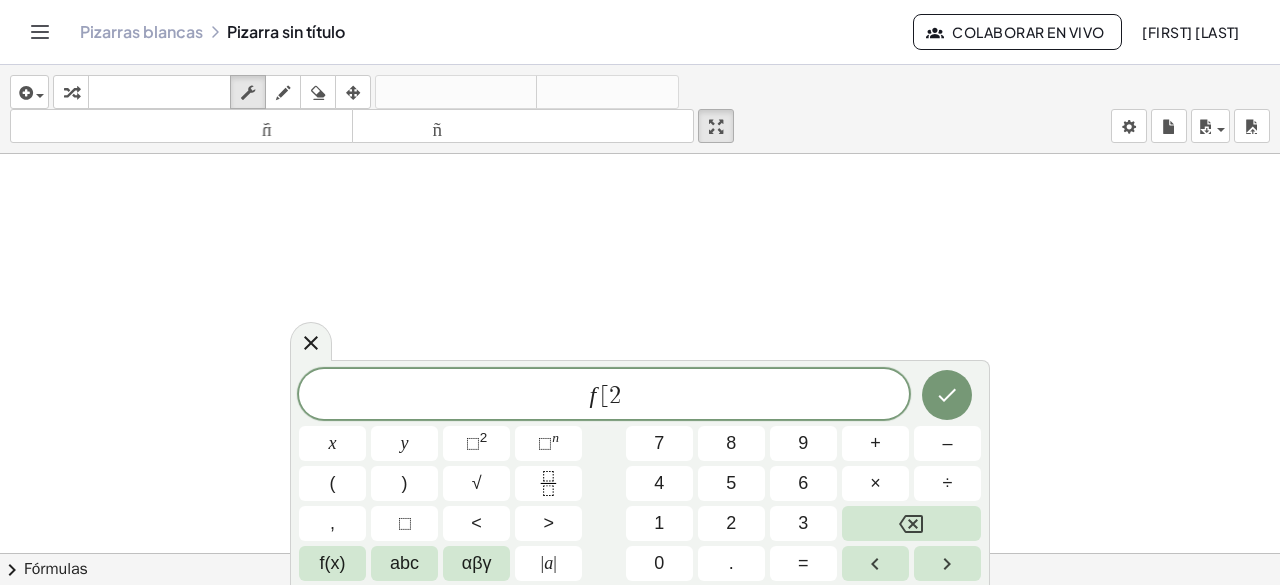 click on "×" at bounding box center (640, 353) 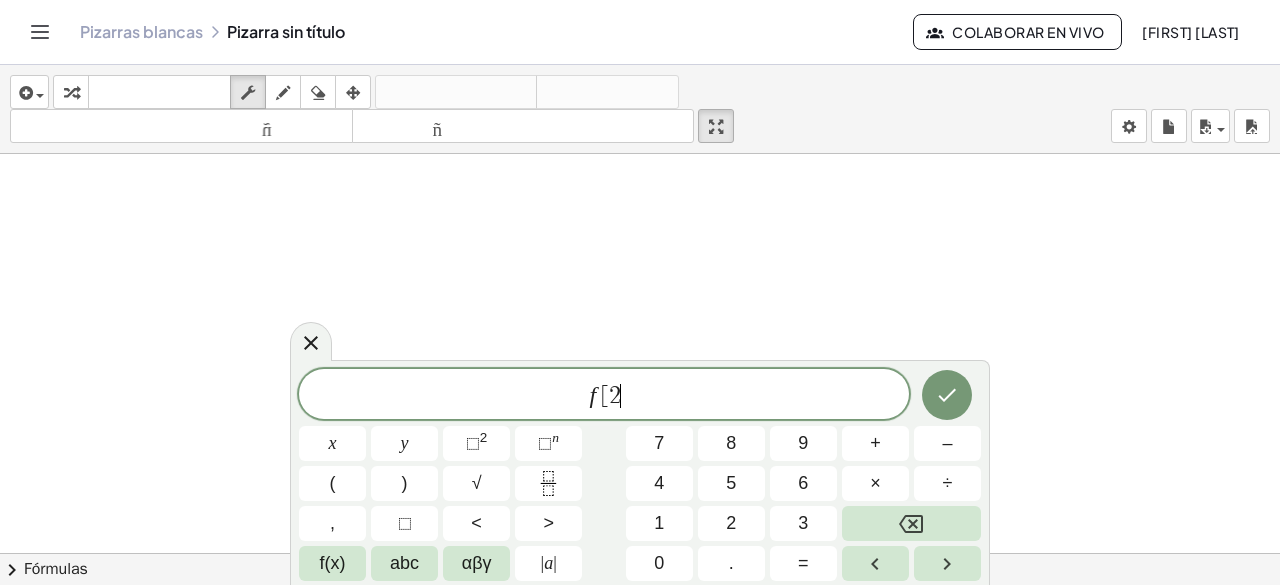 click on "×" at bounding box center (640, 353) 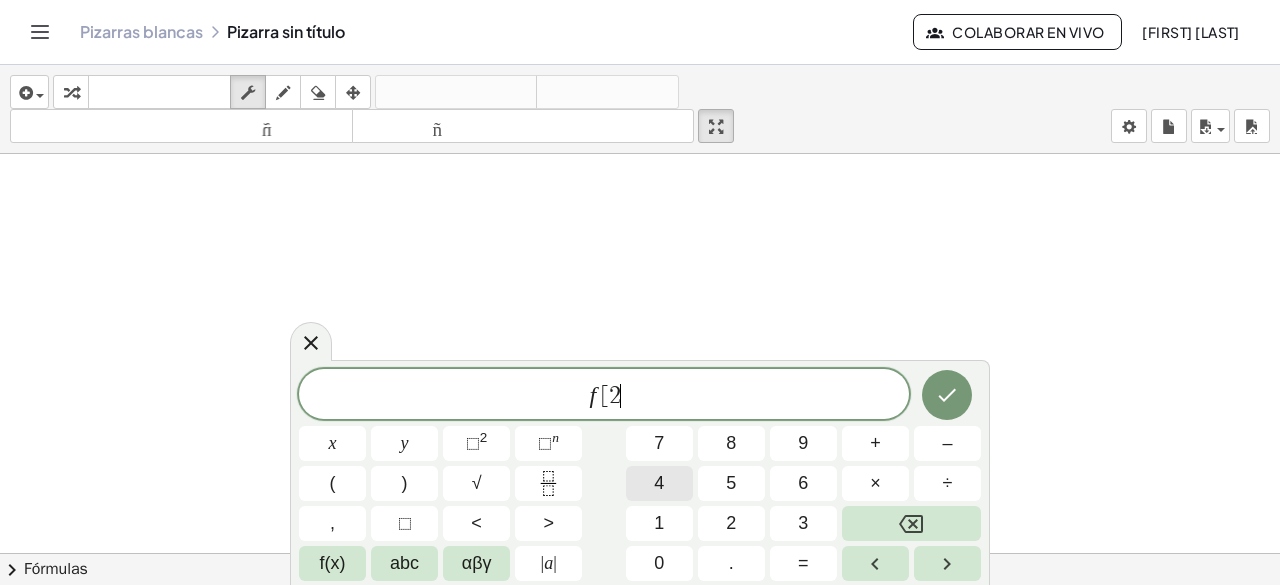 click on "4" at bounding box center [659, 483] 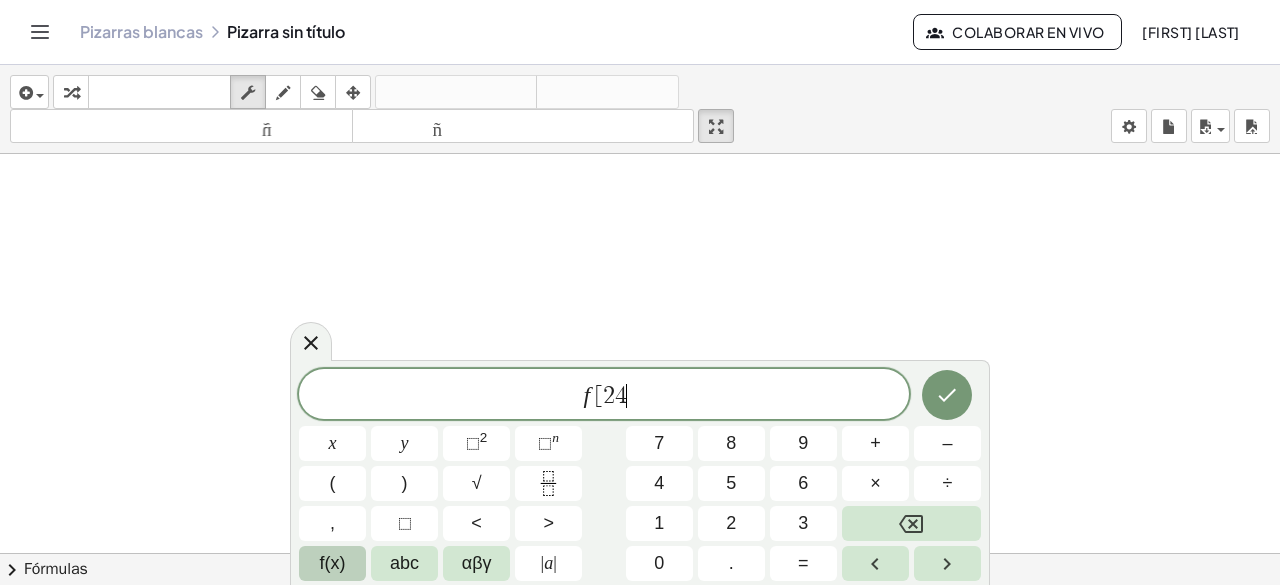 click on "f(x)" at bounding box center [333, 563] 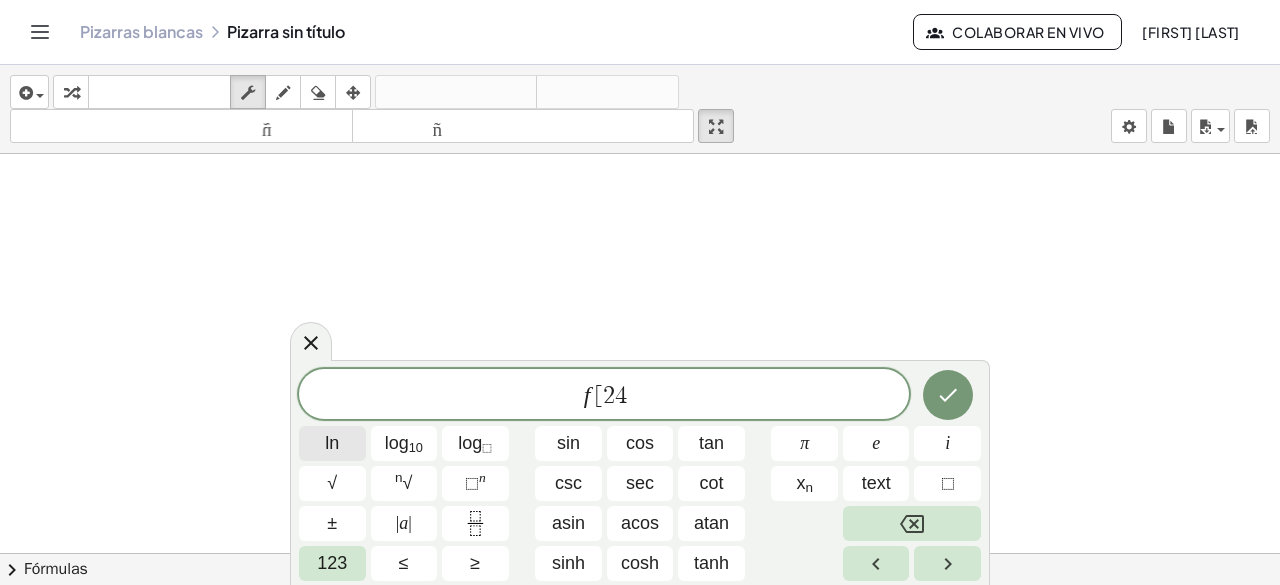 click on "ln" at bounding box center (332, 443) 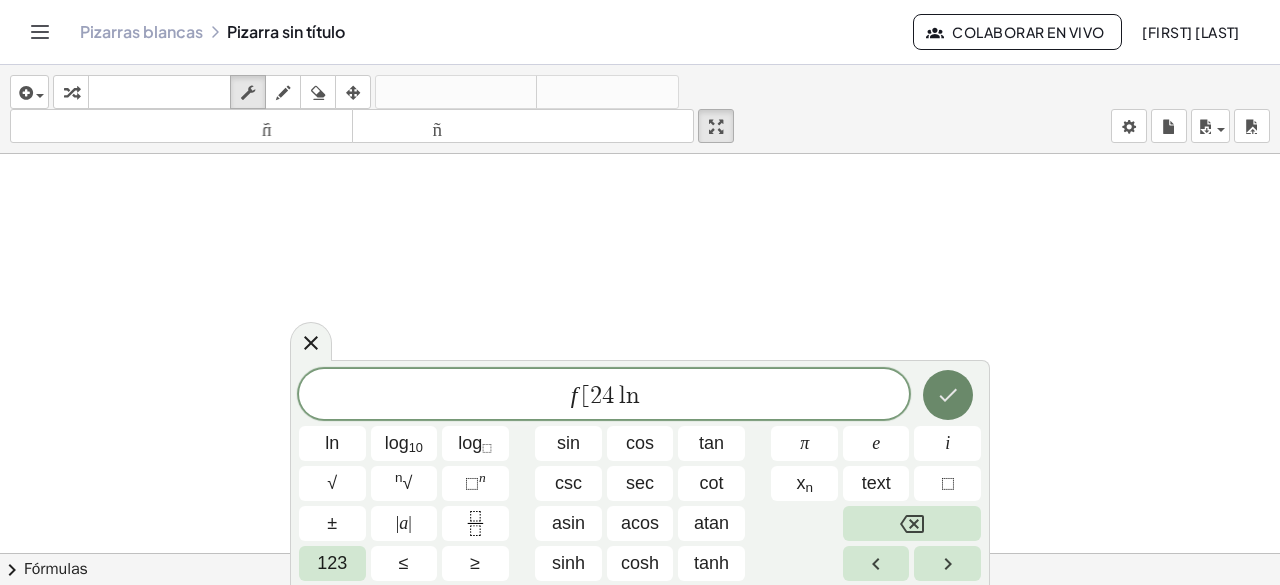 click at bounding box center (948, 395) 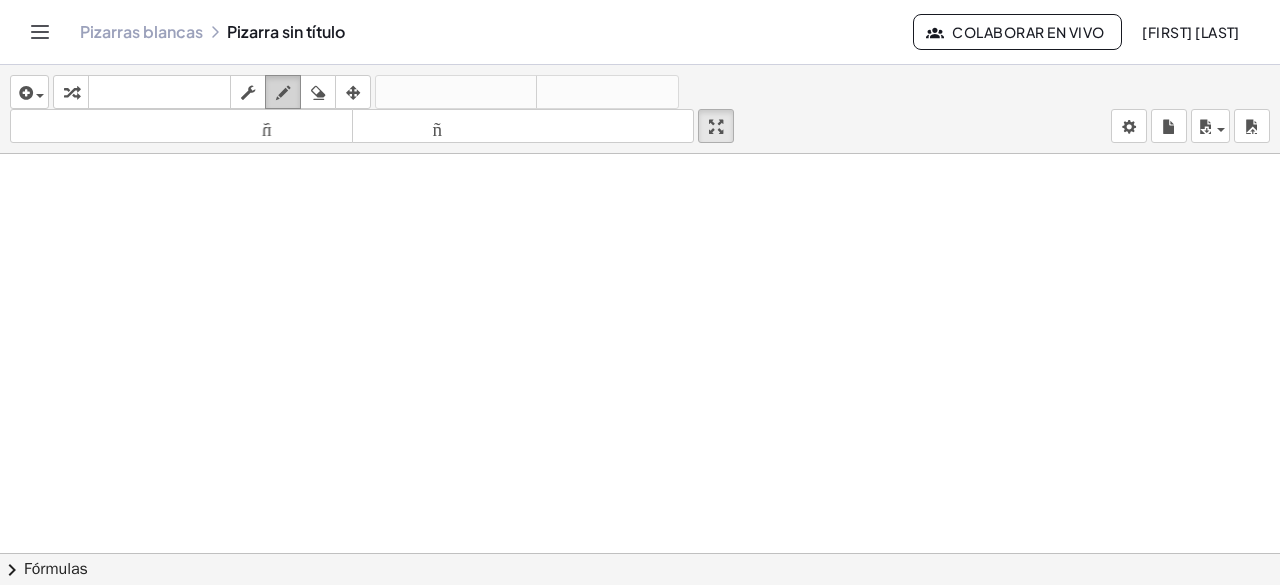 click at bounding box center [283, 92] 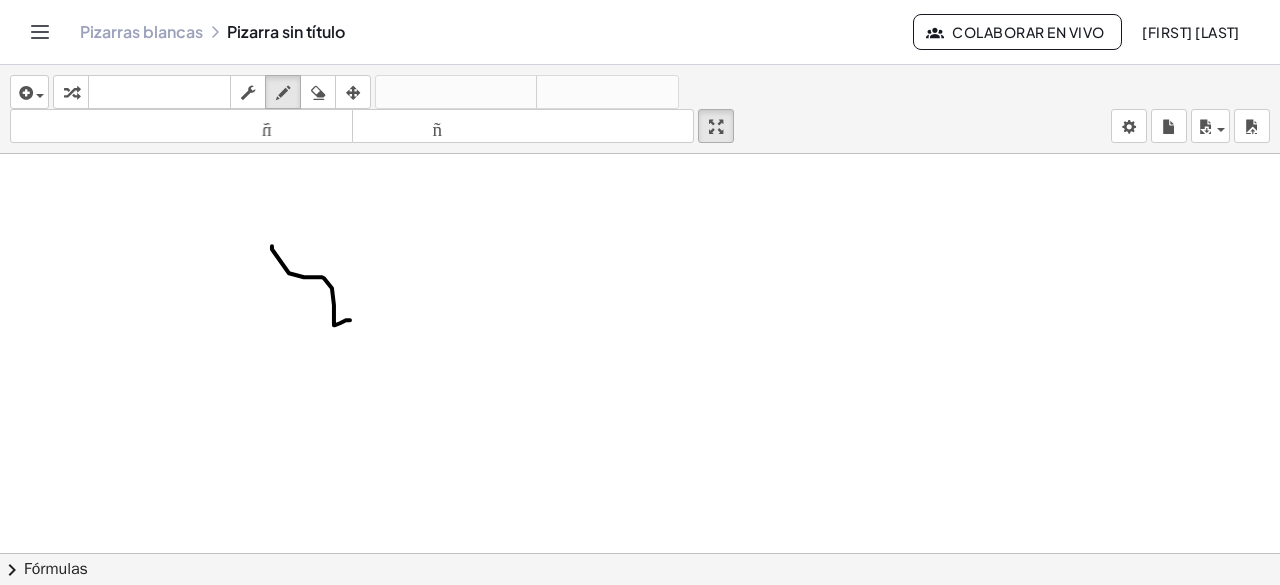 drag, startPoint x: 272, startPoint y: 244, endPoint x: 362, endPoint y: 327, distance: 122.42957 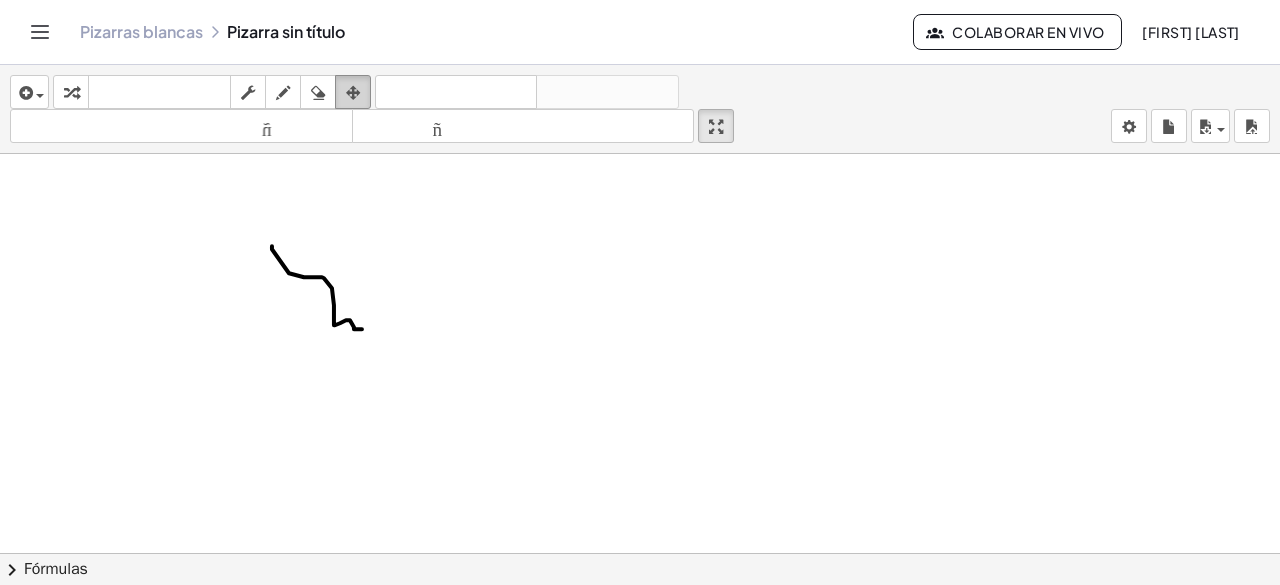 click at bounding box center [353, 92] 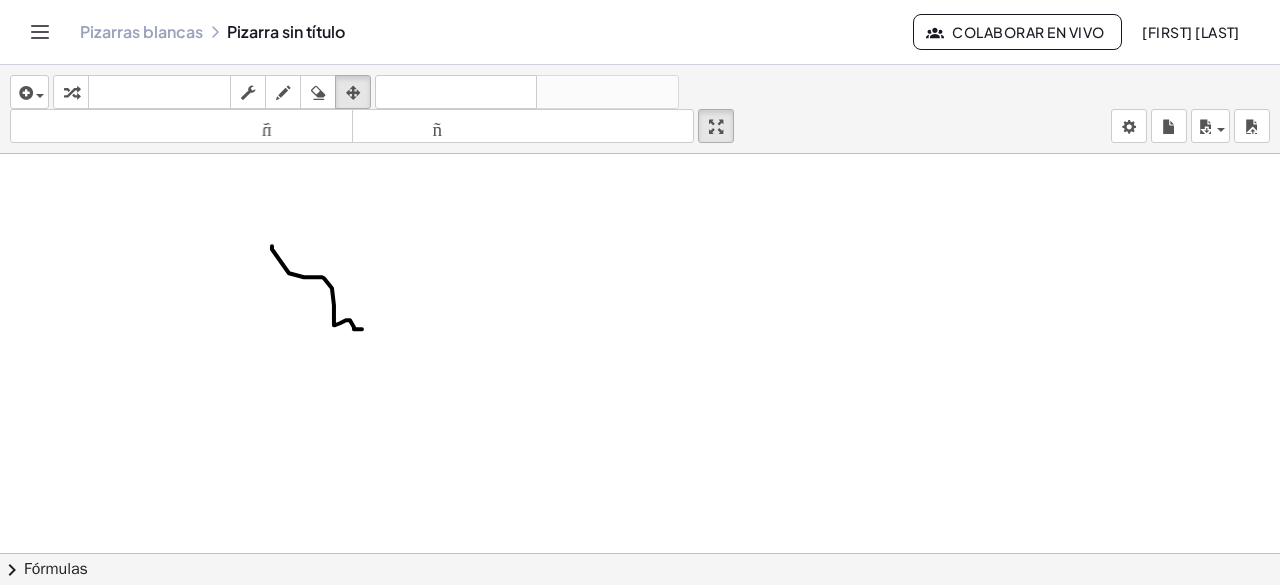 drag, startPoint x: 334, startPoint y: 194, endPoint x: 358, endPoint y: 263, distance: 73.05477 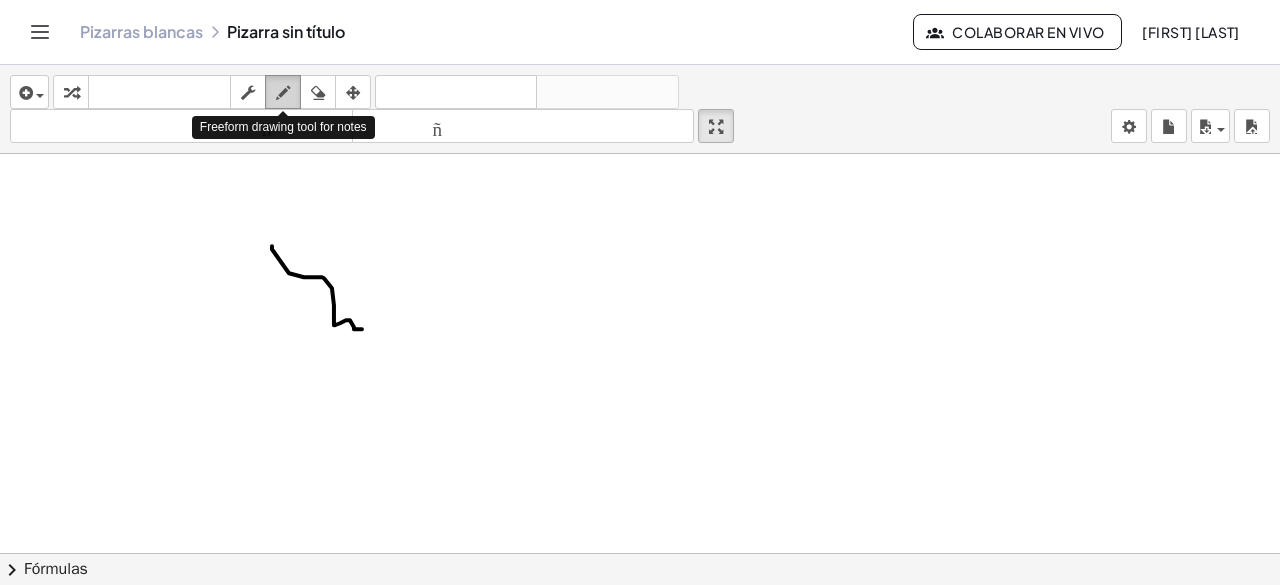 click at bounding box center [283, 93] 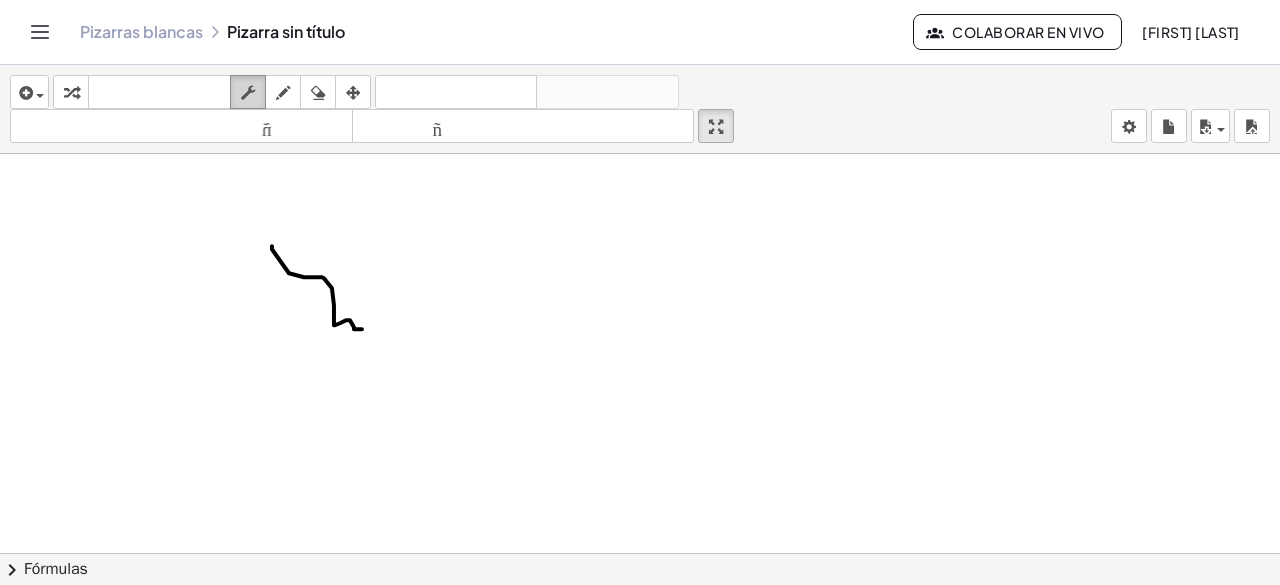click at bounding box center [248, 92] 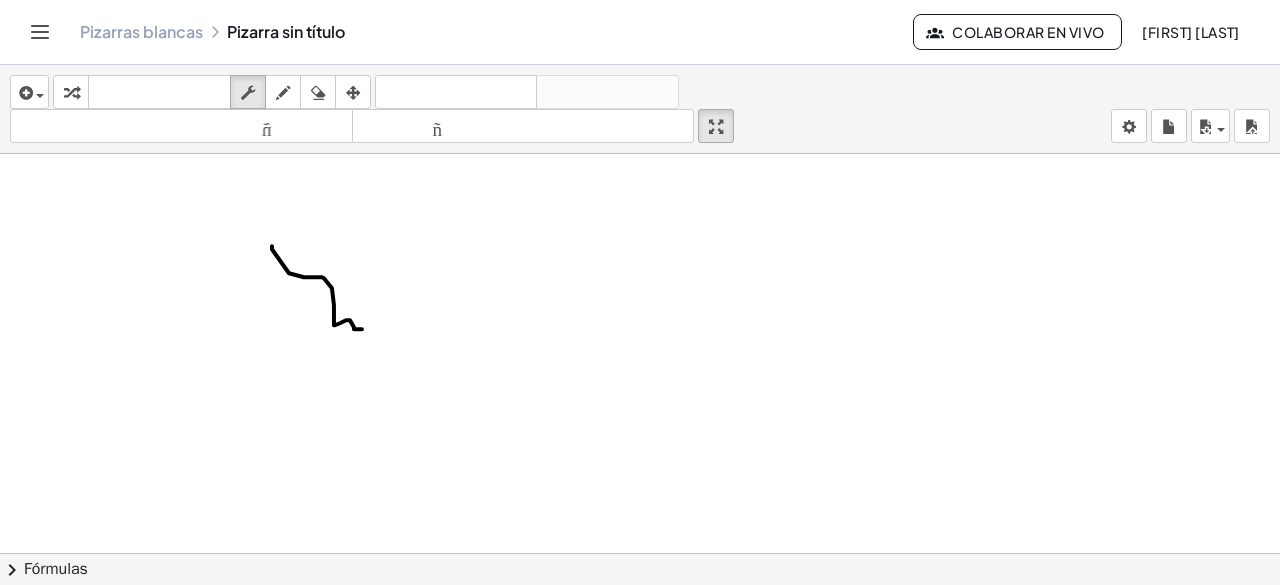 click at bounding box center (640, 215) 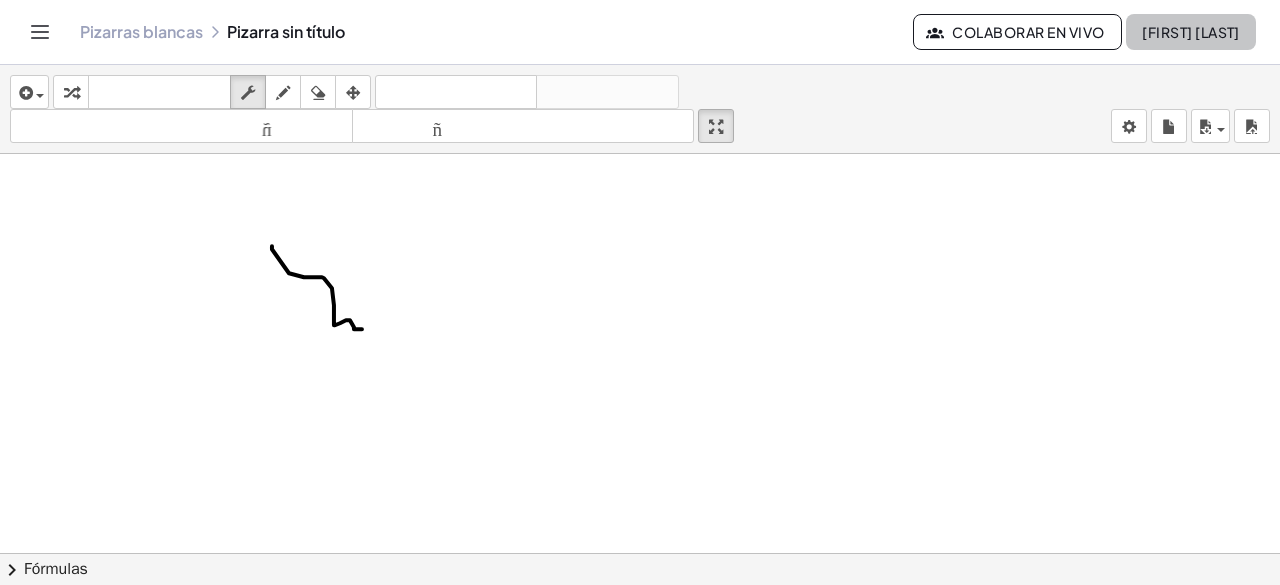 click on "[FIRST] [LAST]" at bounding box center (1191, 32) 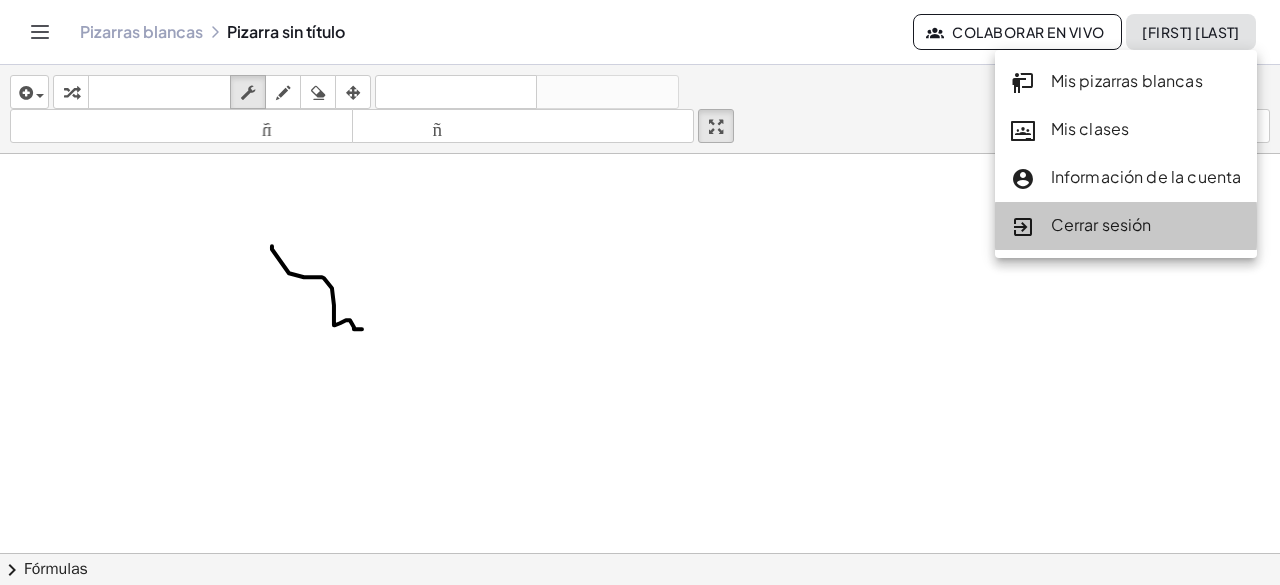 click on "Cerrar sesión" 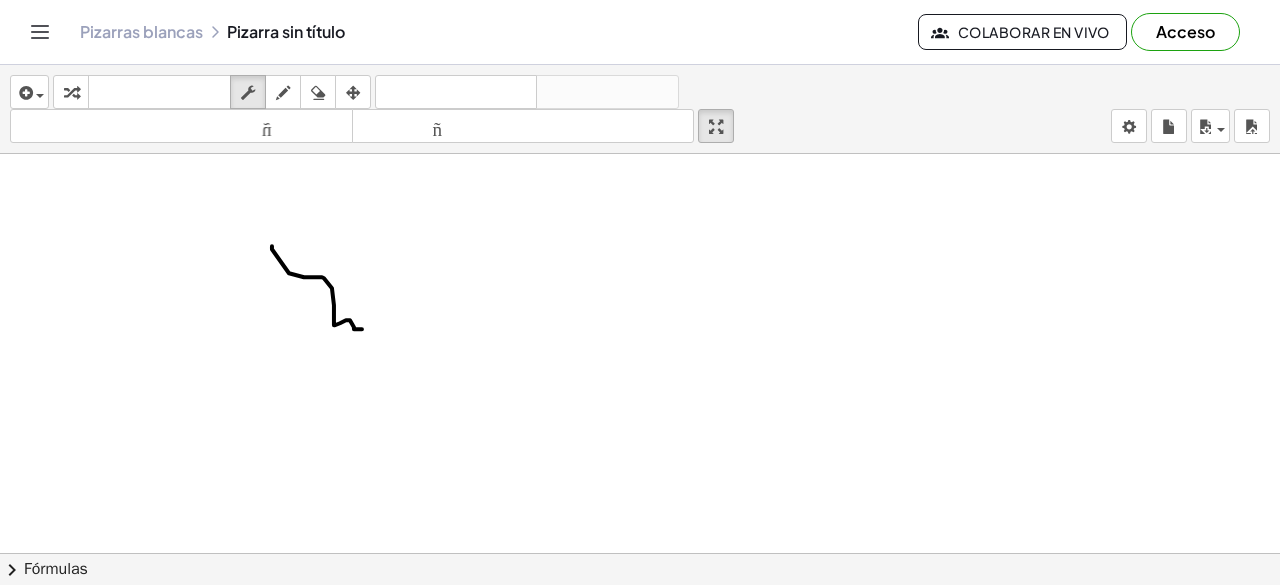 click at bounding box center (640, 215) 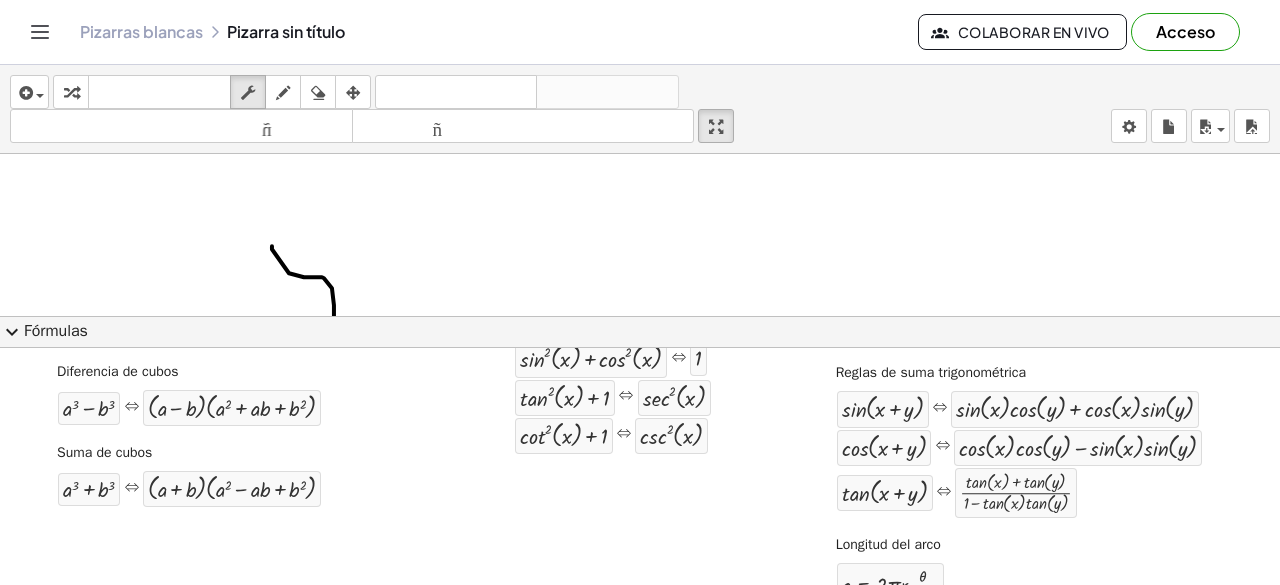 scroll, scrollTop: 462, scrollLeft: 0, axis: vertical 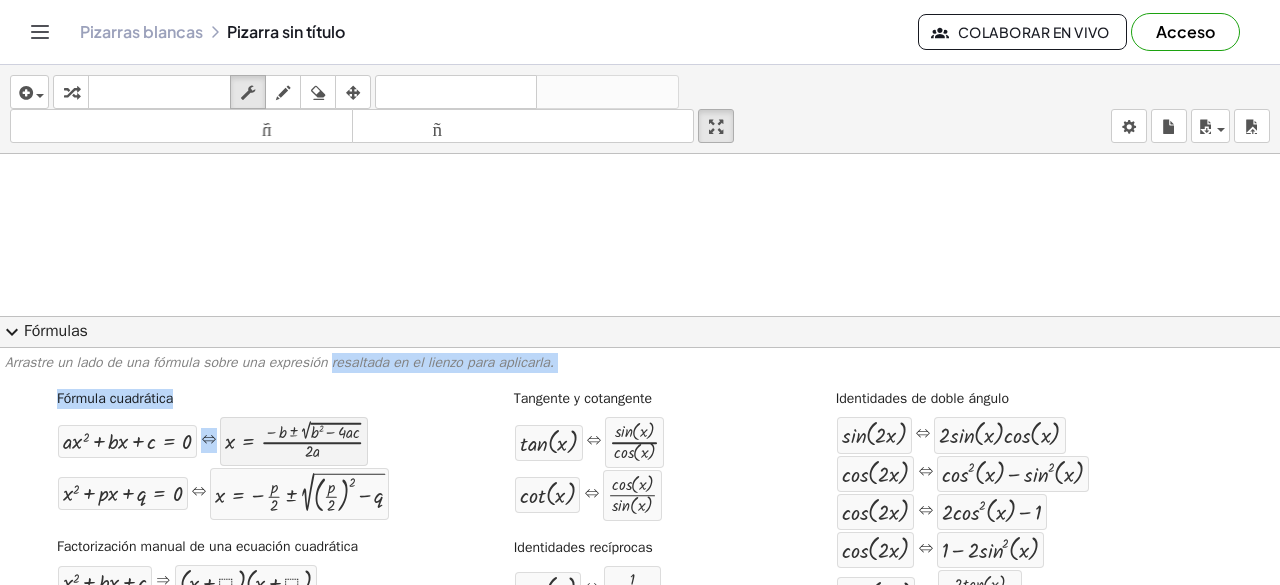 drag, startPoint x: 287, startPoint y: 365, endPoint x: 274, endPoint y: 458, distance: 93.904205 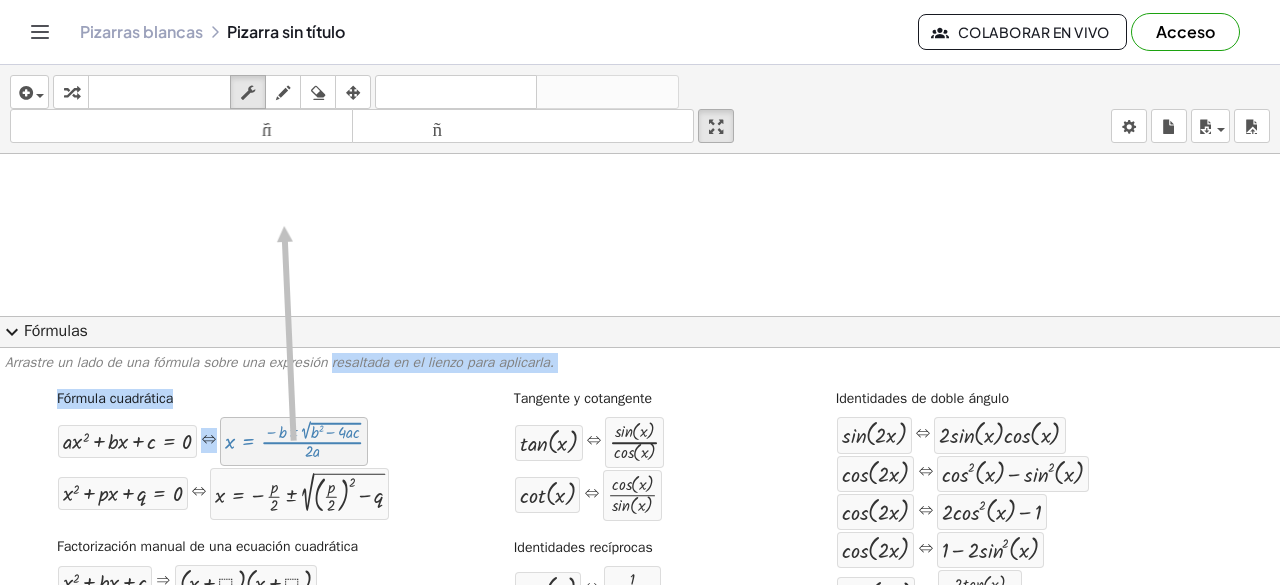 drag, startPoint x: 274, startPoint y: 458, endPoint x: 282, endPoint y: 227, distance: 231.13849 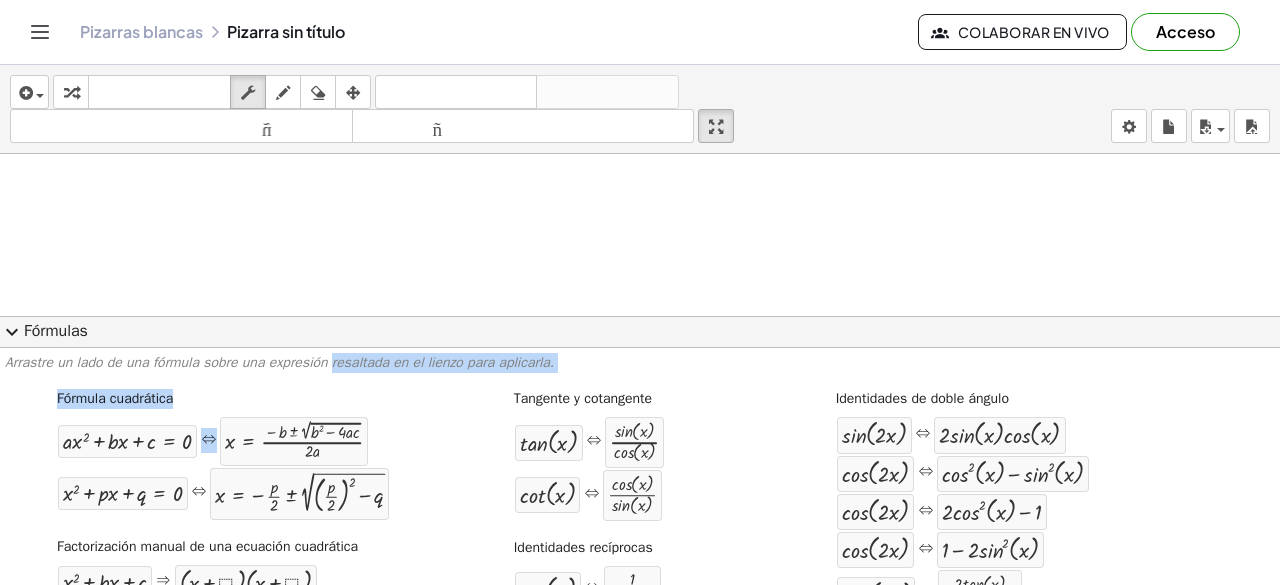 click at bounding box center (640, -71) 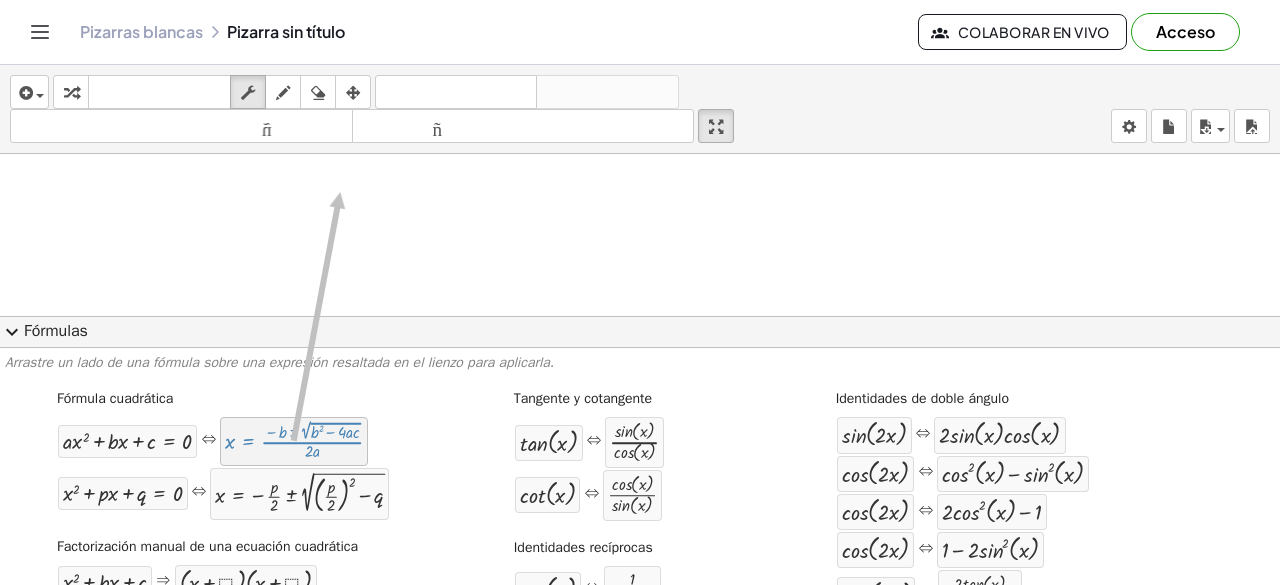 drag, startPoint x: 300, startPoint y: 446, endPoint x: 338, endPoint y: 201, distance: 247.92943 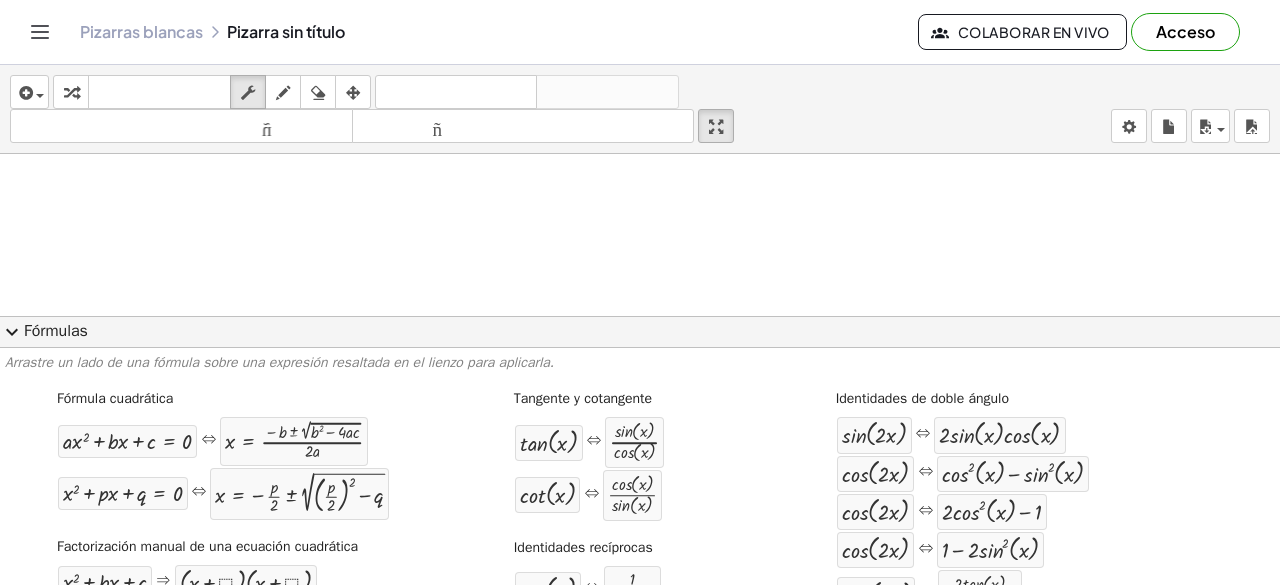 click at bounding box center (640, -71) 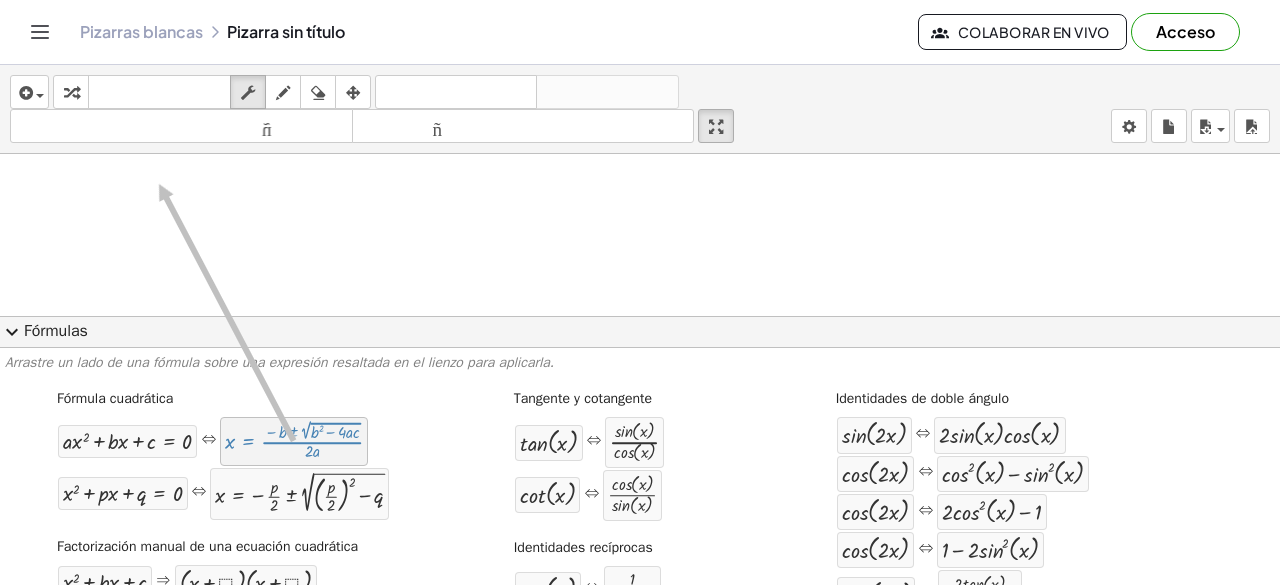drag, startPoint x: 357, startPoint y: 450, endPoint x: 153, endPoint y: 183, distance: 336.0134 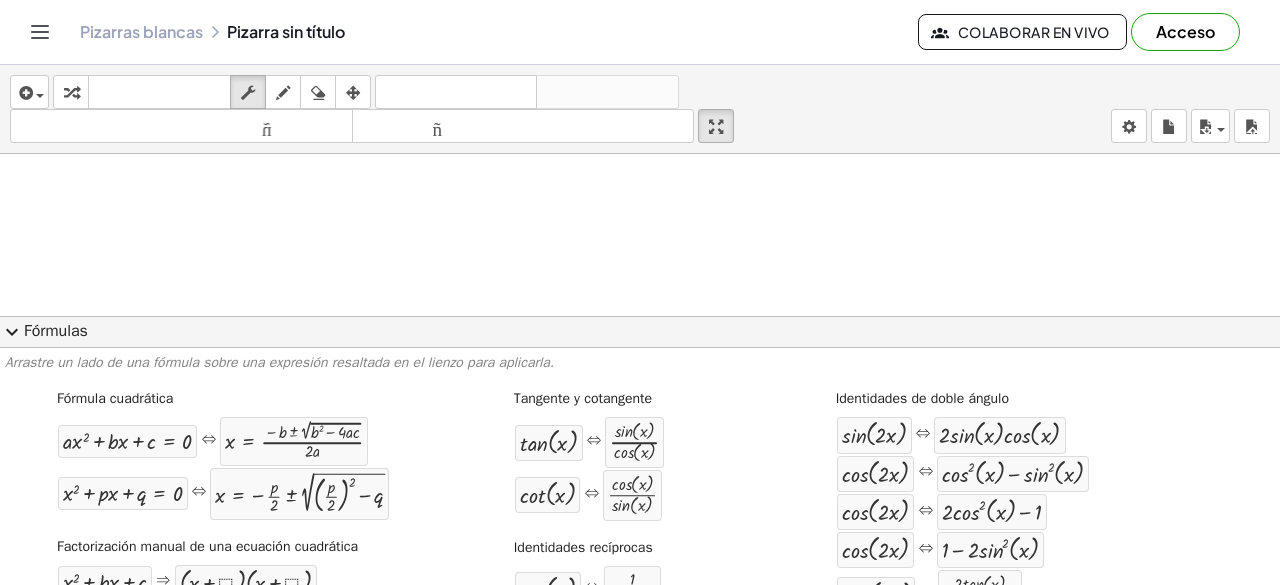 click on "Fórmulas" at bounding box center [56, 331] 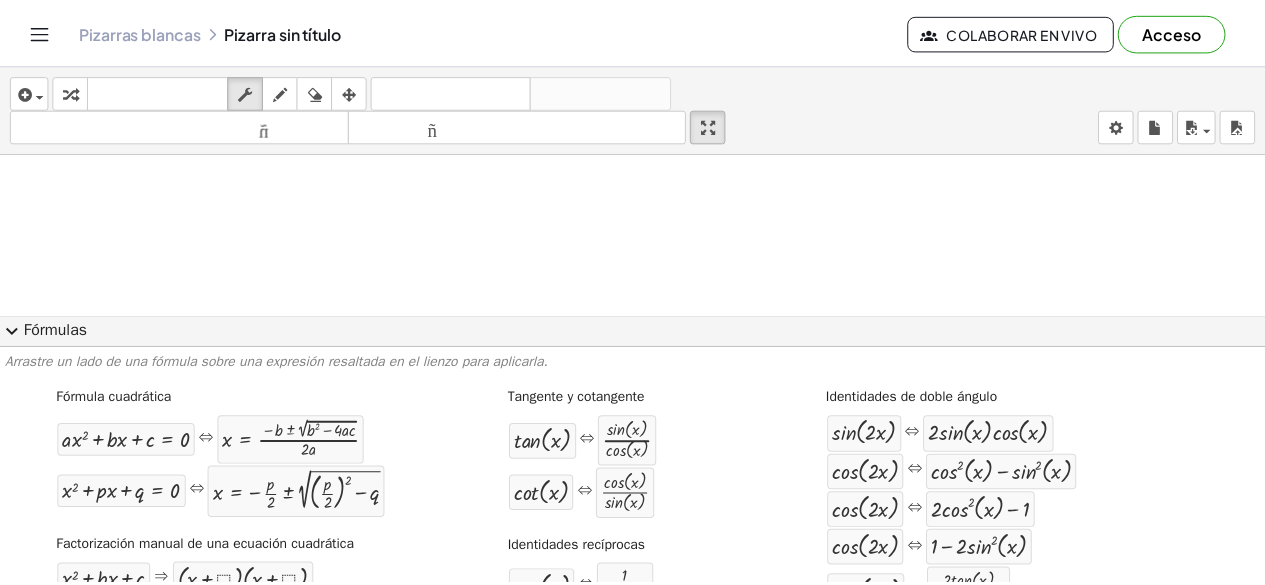 scroll, scrollTop: 580, scrollLeft: 0, axis: vertical 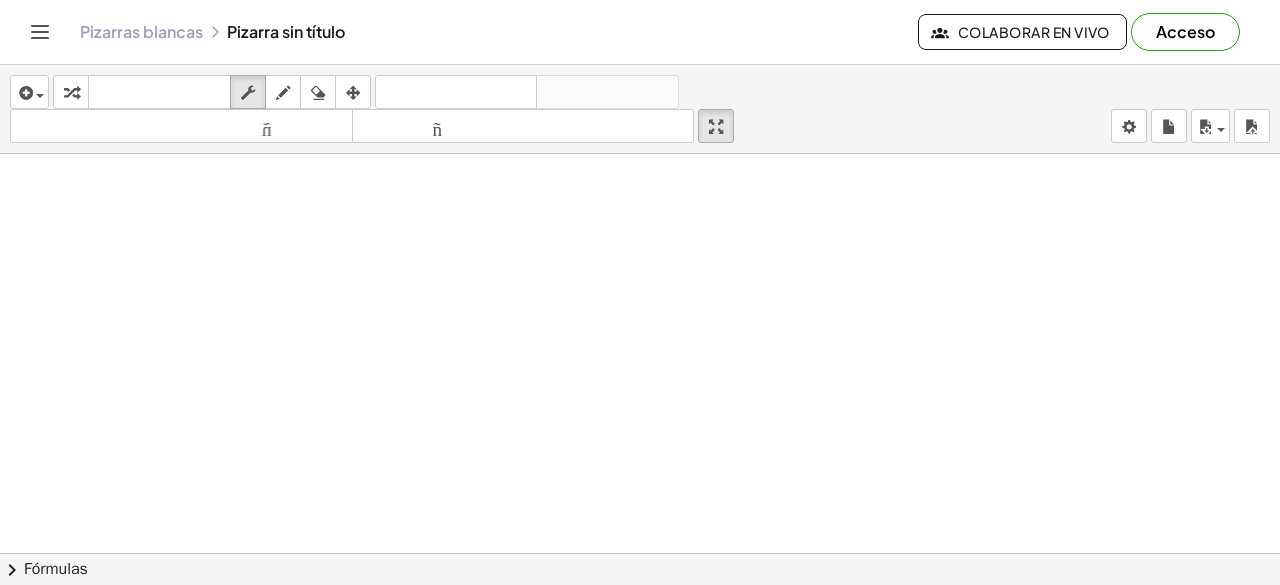 click at bounding box center [640, 65] 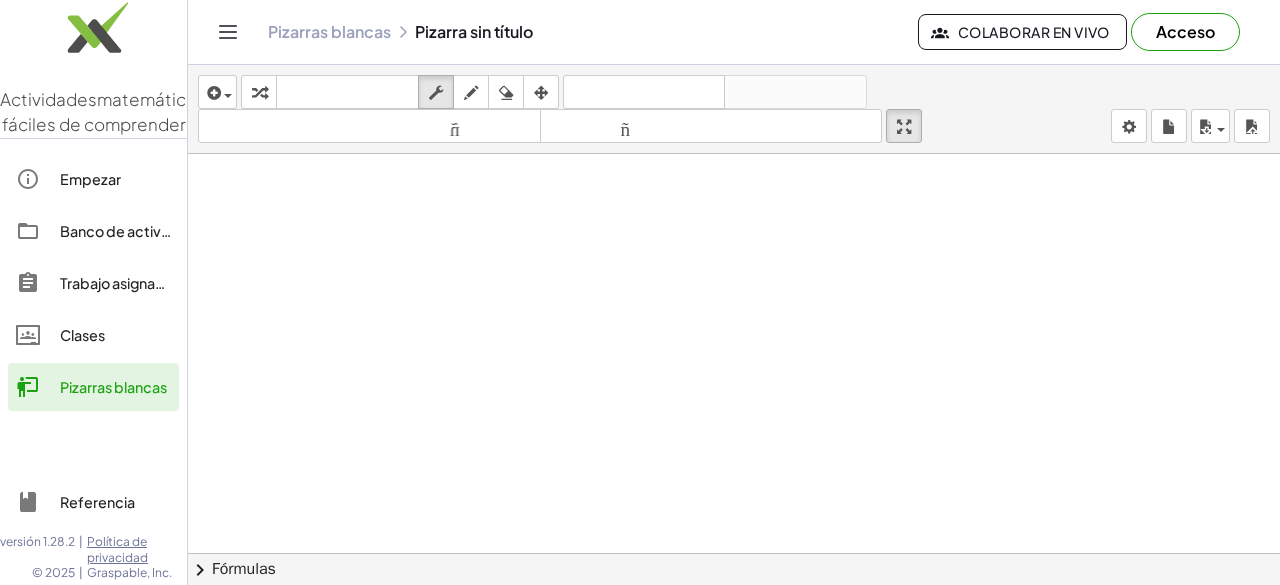 click at bounding box center [734, 65] 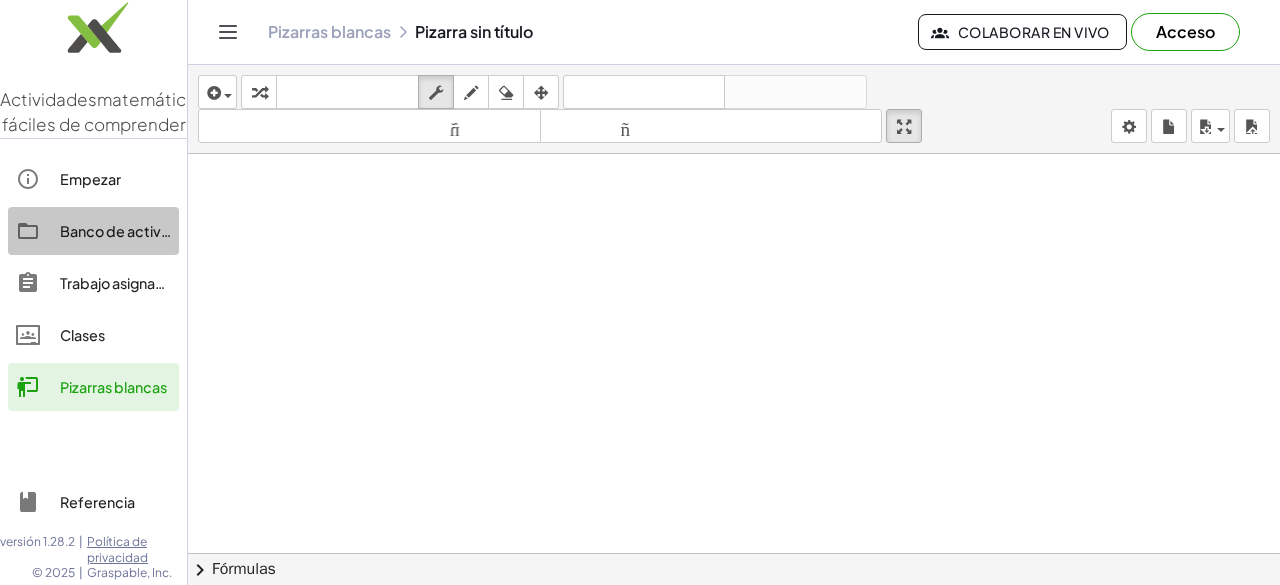 click on "Banco de actividades" at bounding box center [134, 231] 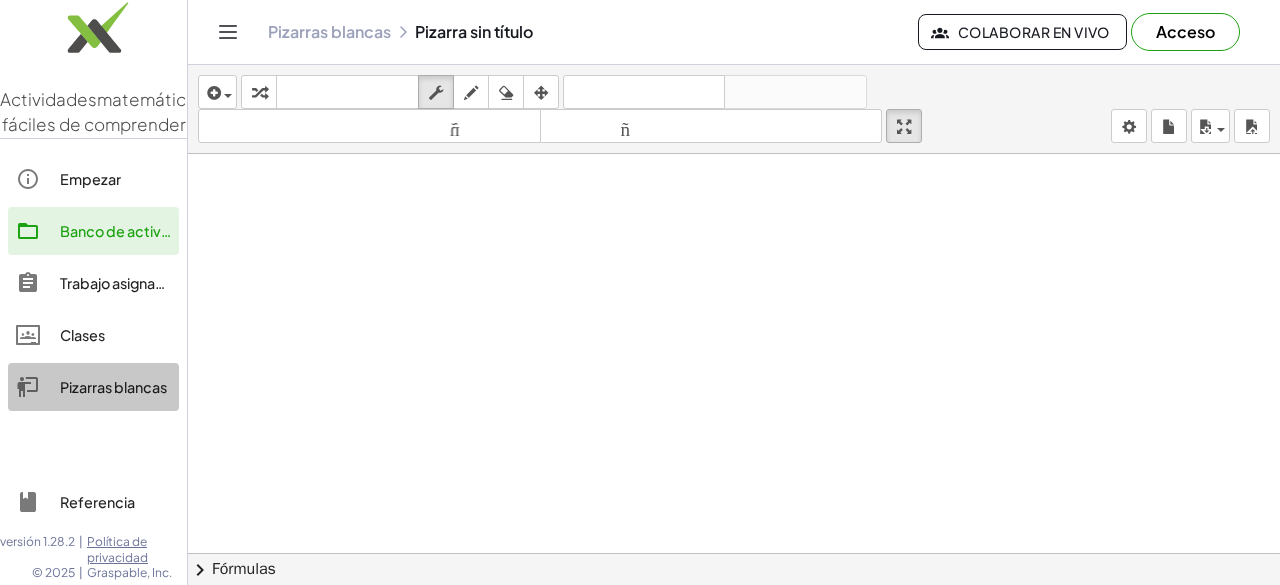 click on "Pizarras blancas" at bounding box center [113, 387] 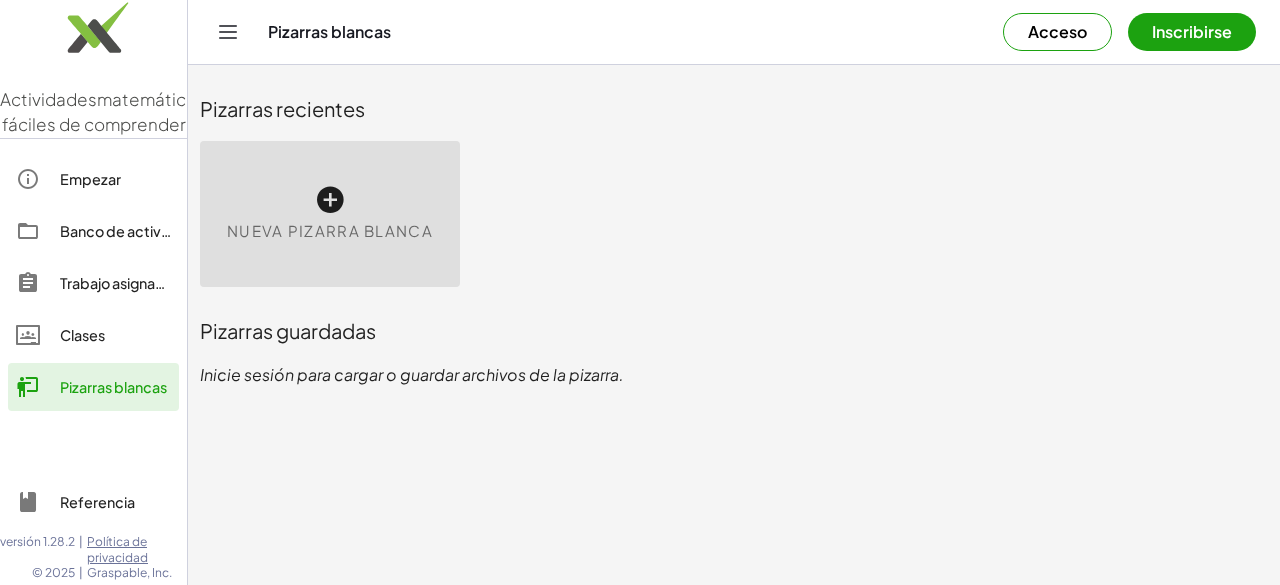click on "Banco de actividades" at bounding box center (134, 231) 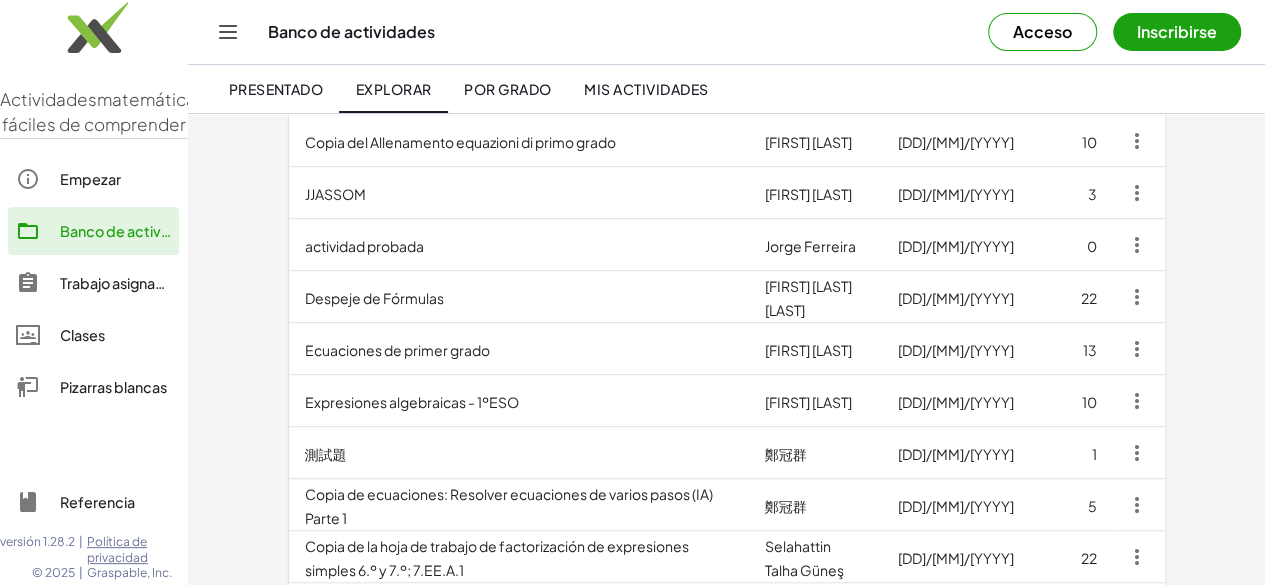 scroll, scrollTop: 510, scrollLeft: 0, axis: vertical 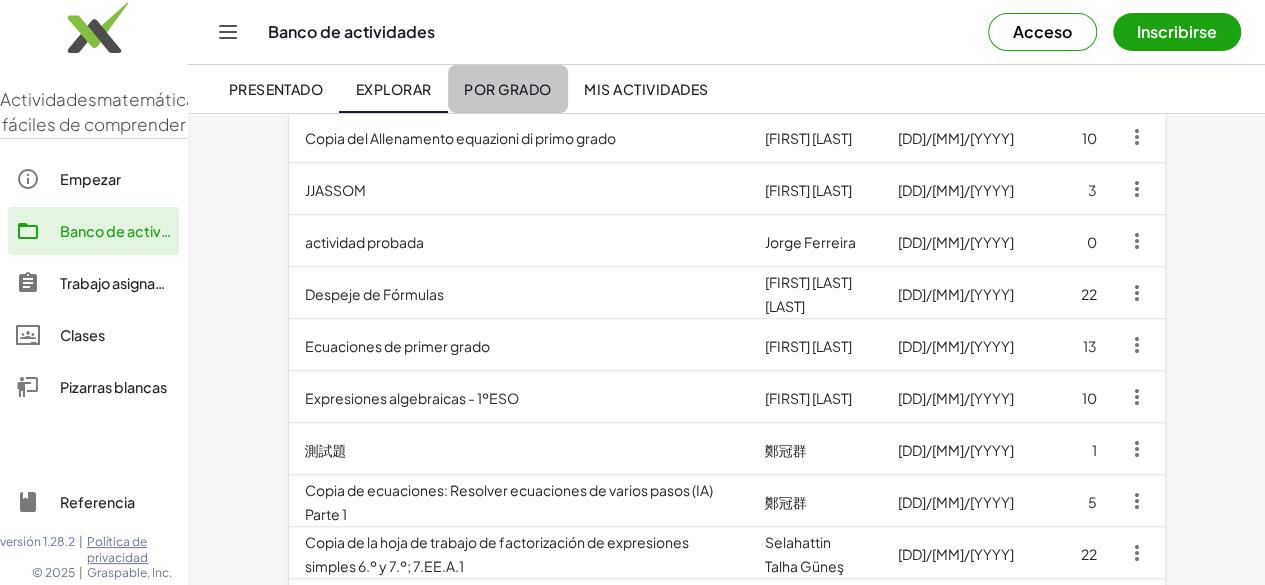 click on "Por grado" at bounding box center (507, 89) 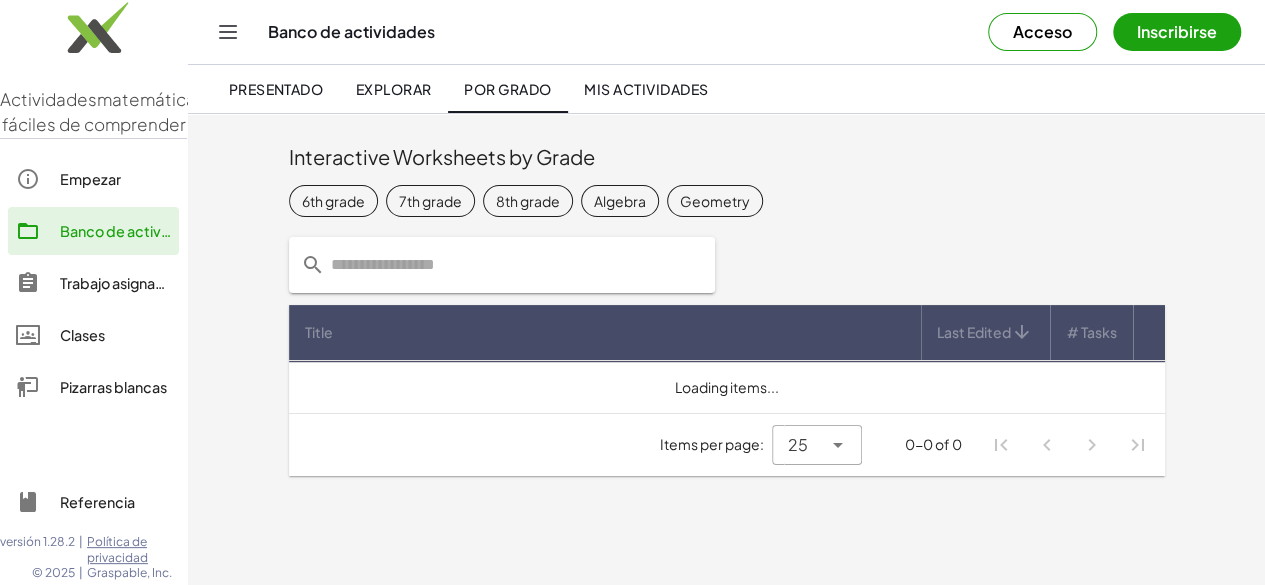 scroll, scrollTop: 0, scrollLeft: 0, axis: both 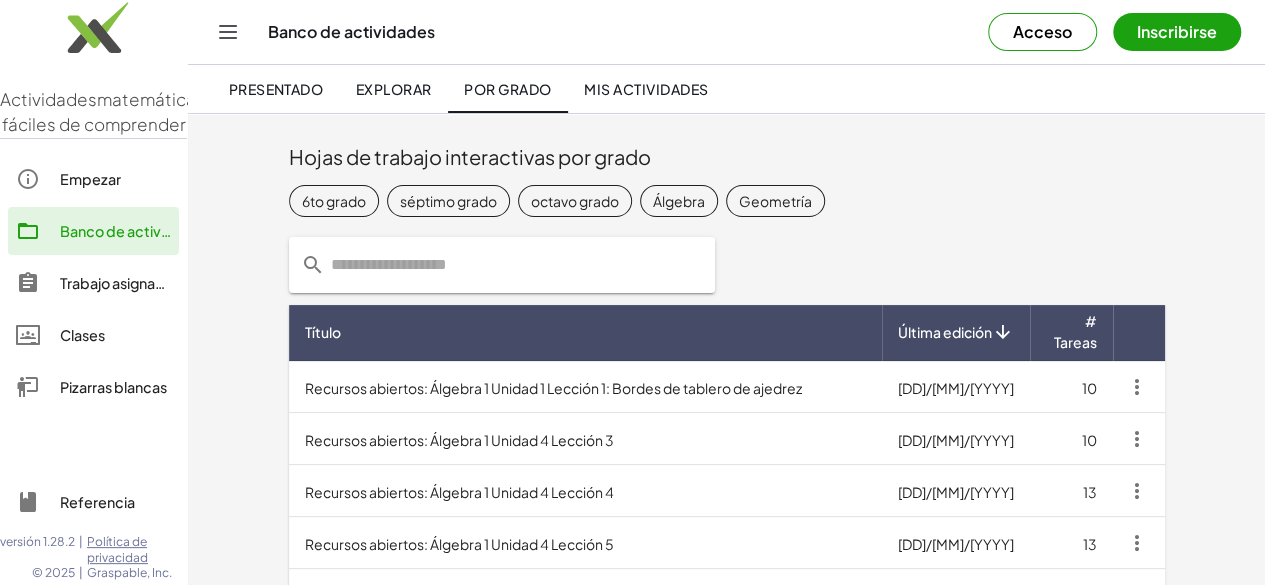 click 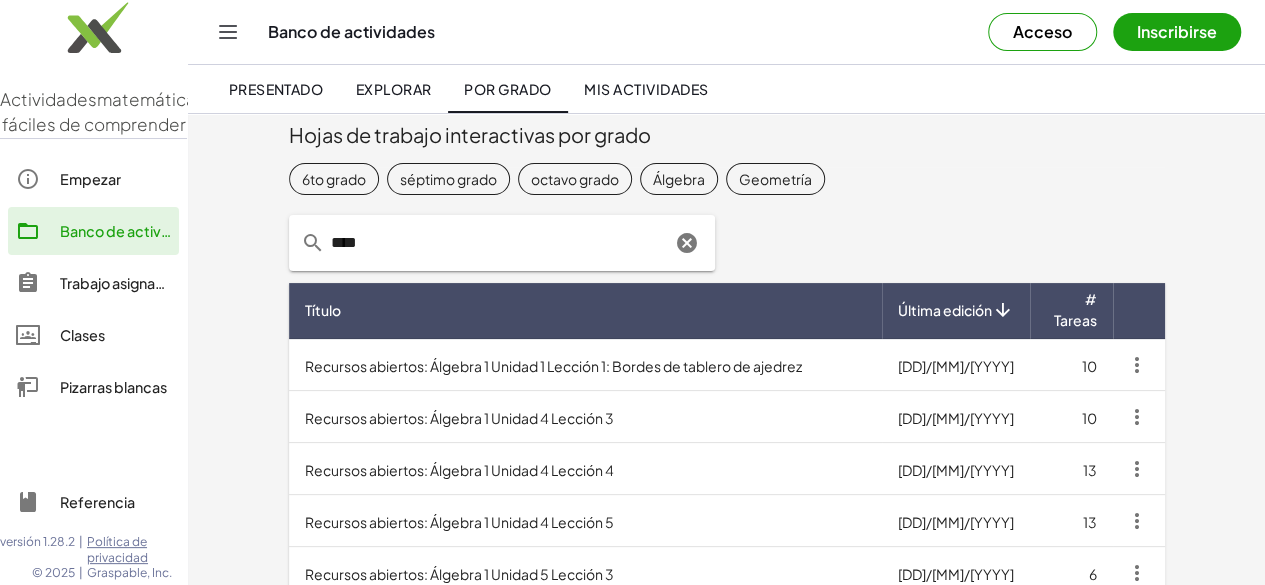 scroll, scrollTop: 0, scrollLeft: 0, axis: both 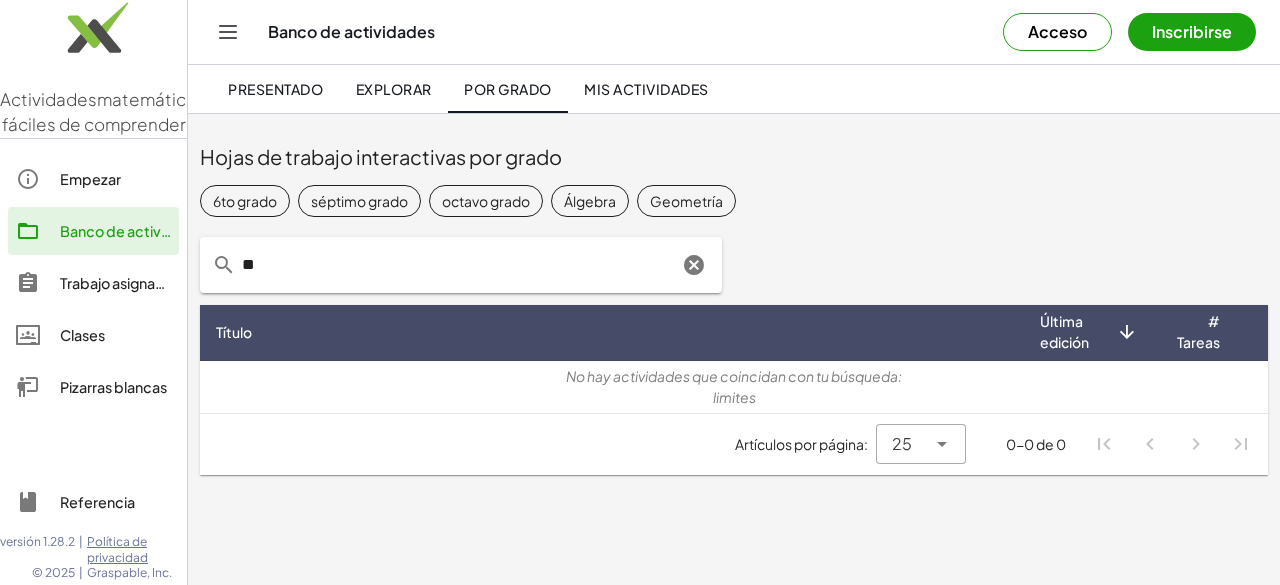 type on "*" 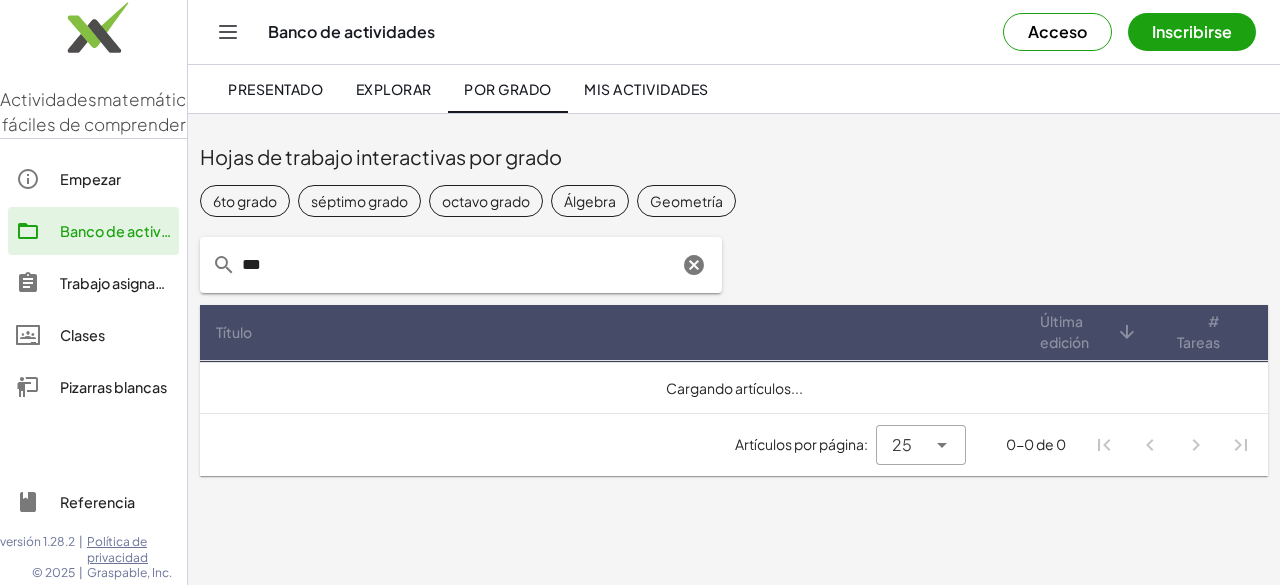 type on "****" 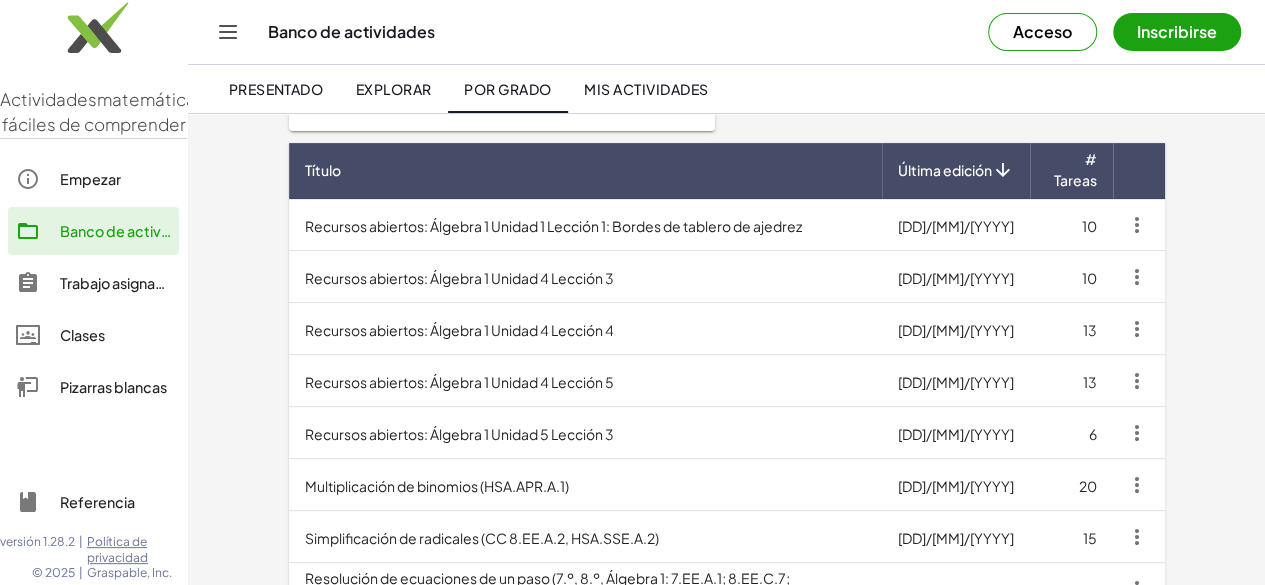 scroll, scrollTop: 0, scrollLeft: 0, axis: both 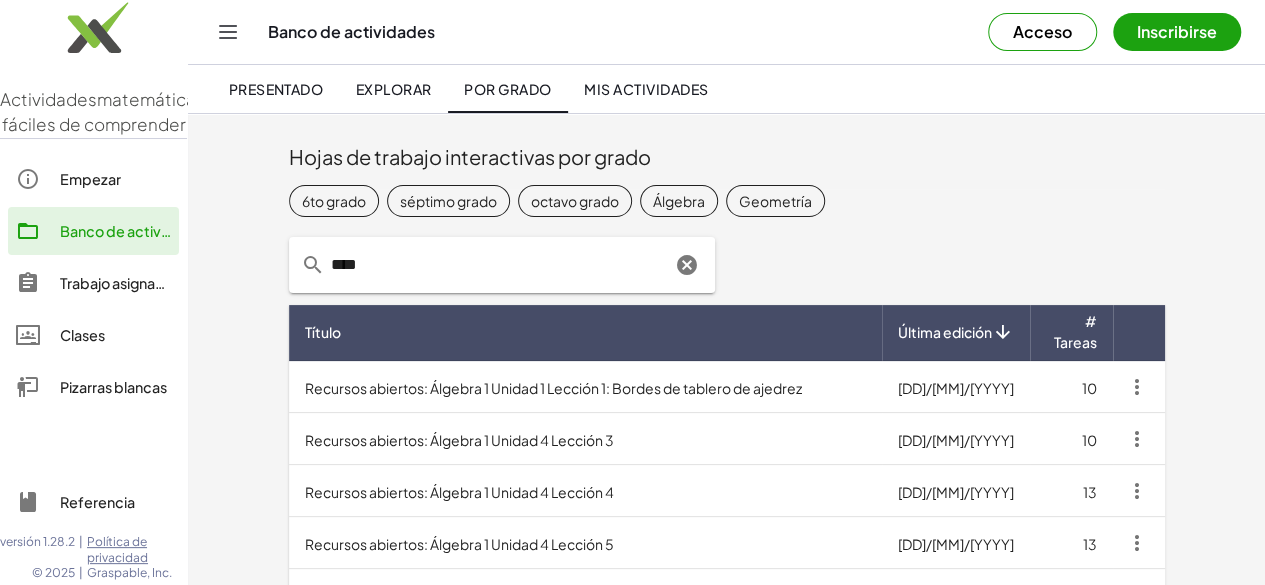 click 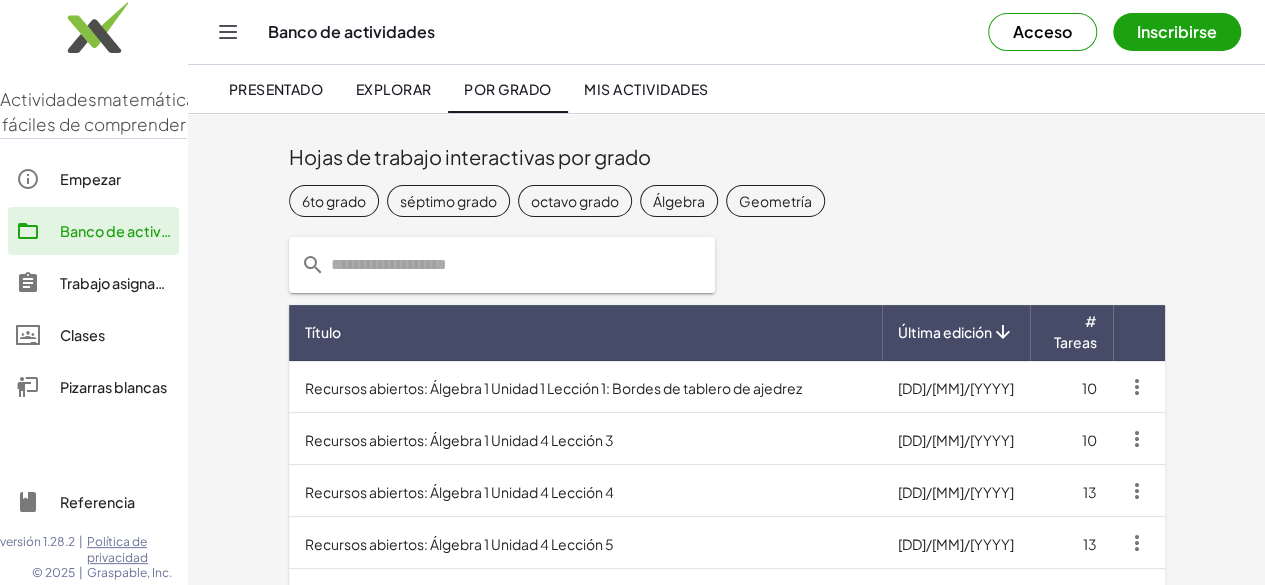 type 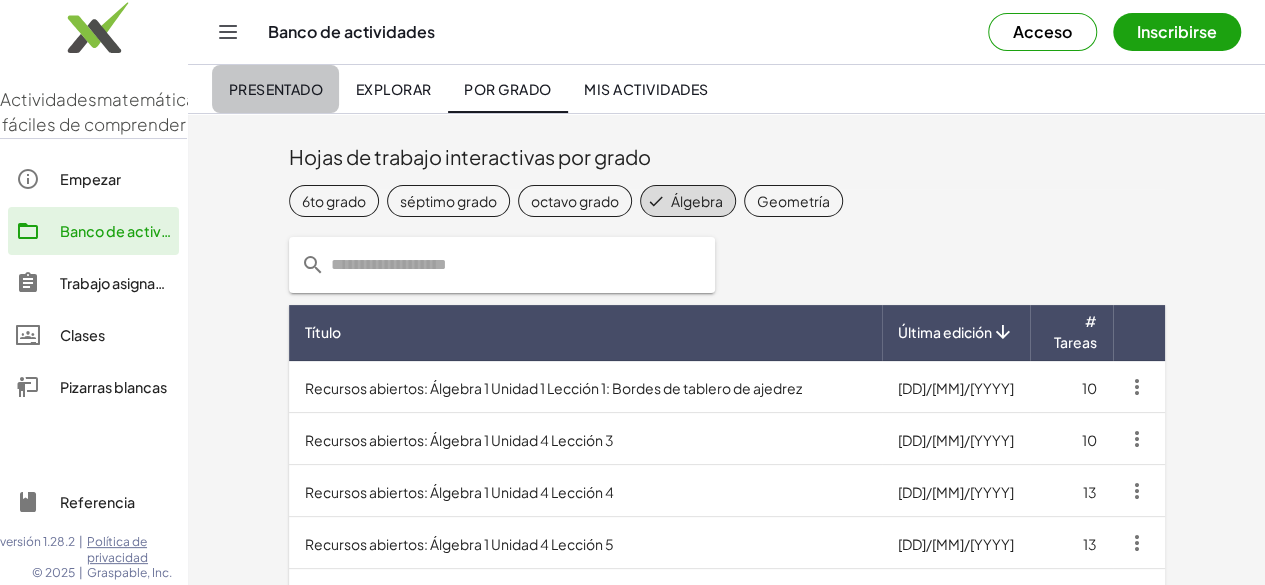click on "Presentado" 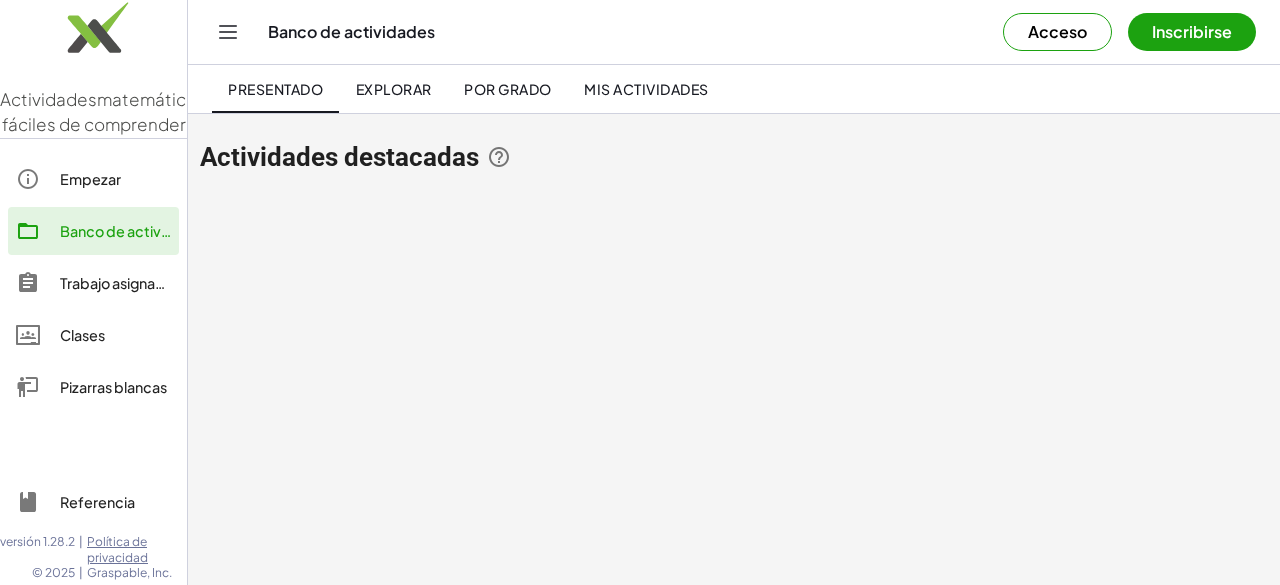 click on "Explorar" 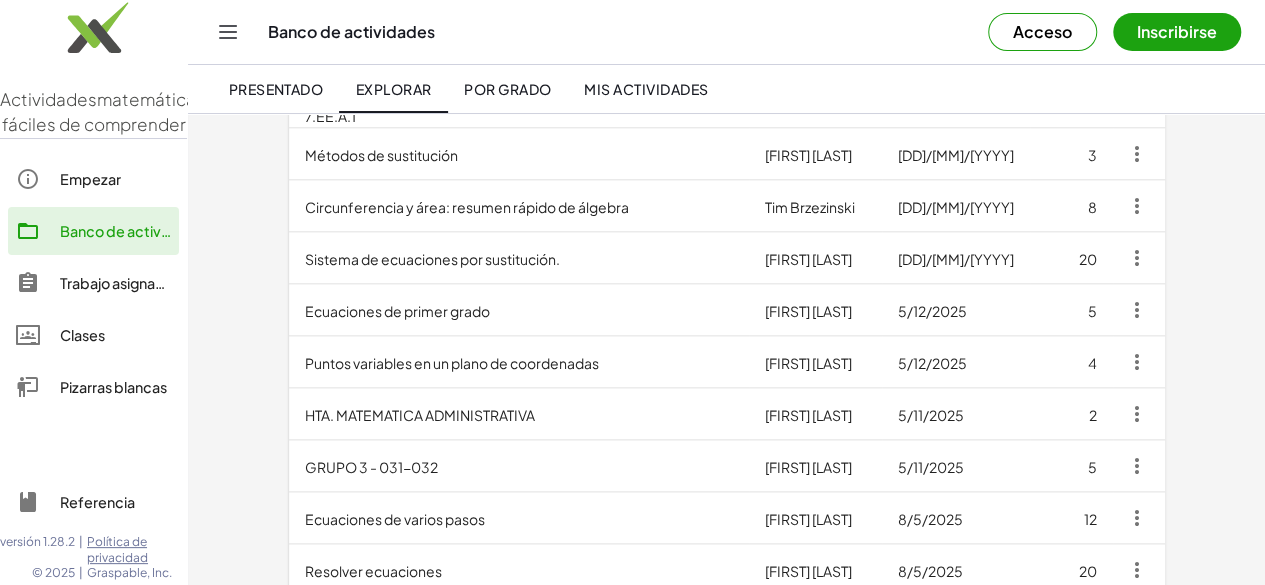 scroll, scrollTop: 1149, scrollLeft: 0, axis: vertical 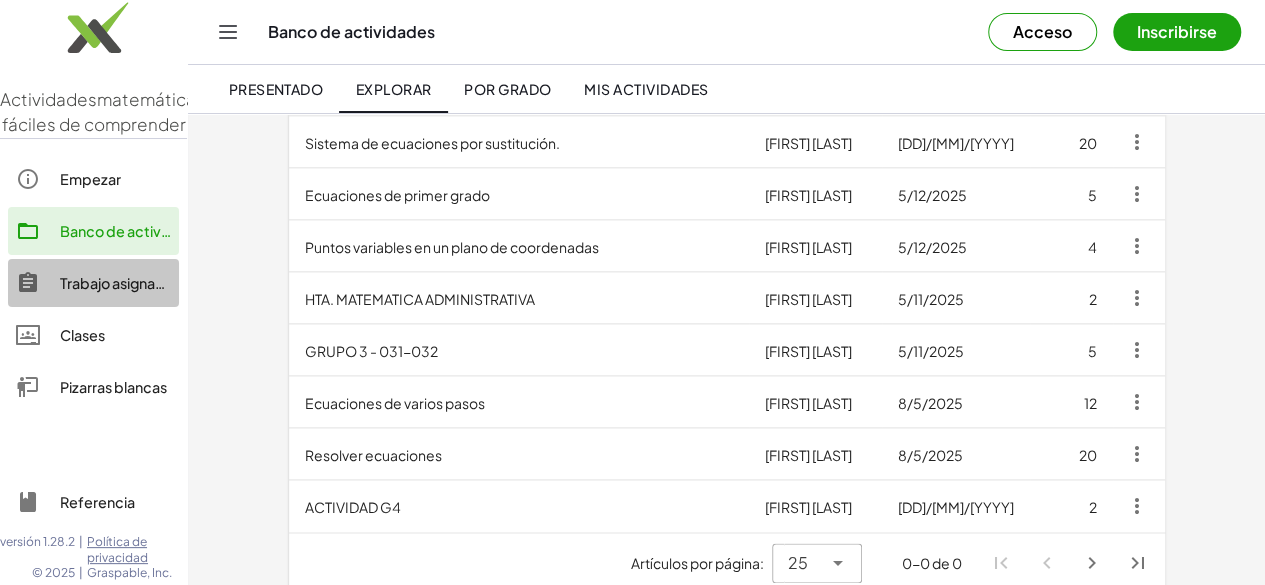 click on "Trabajo asignado" at bounding box center (117, 283) 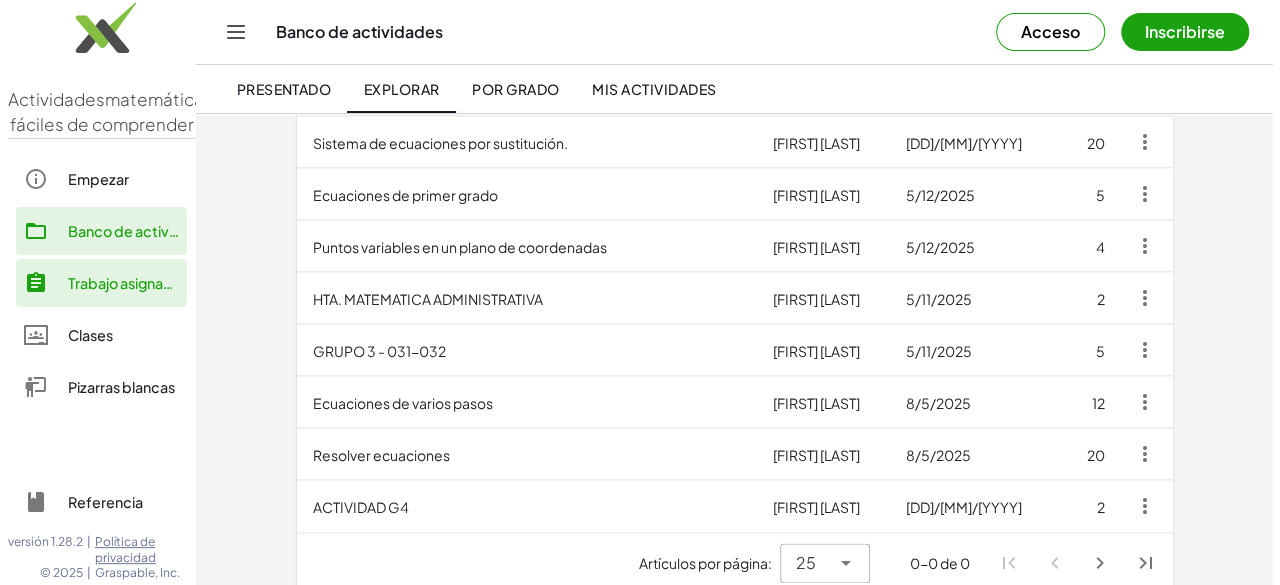 scroll, scrollTop: 0, scrollLeft: 0, axis: both 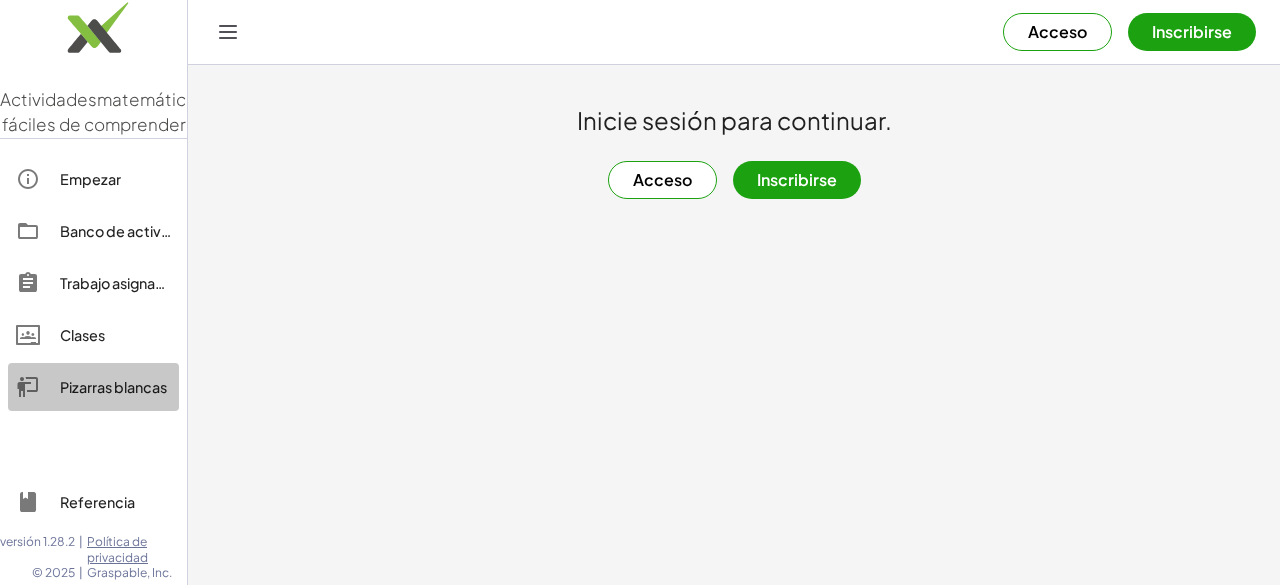click on "Pizarras blancas" at bounding box center [113, 387] 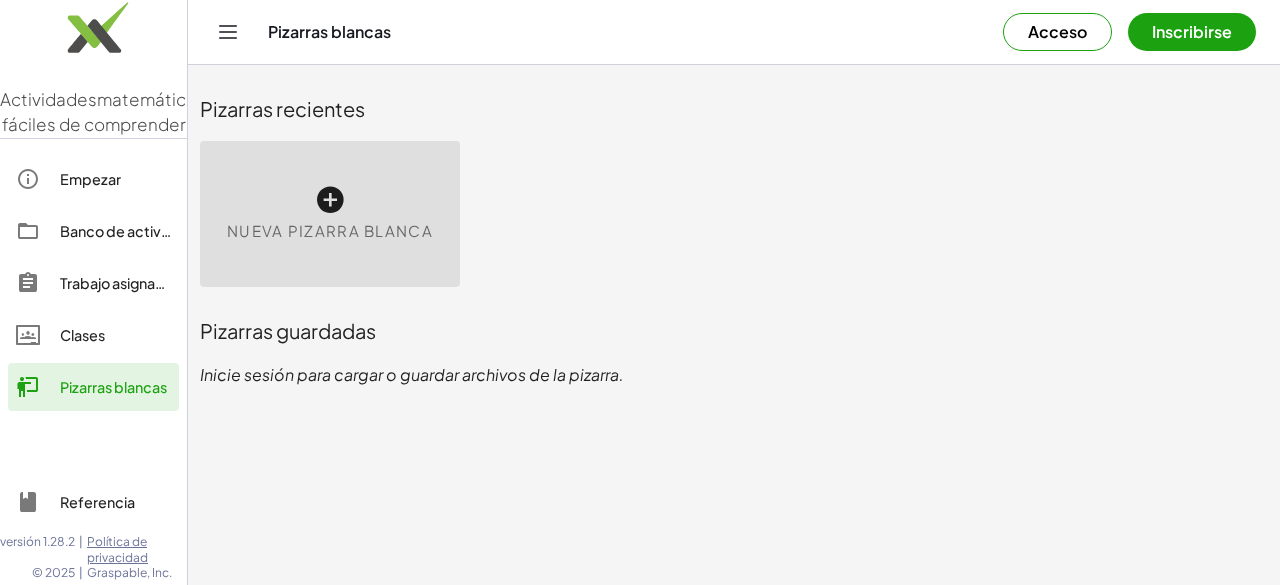 click at bounding box center [330, 200] 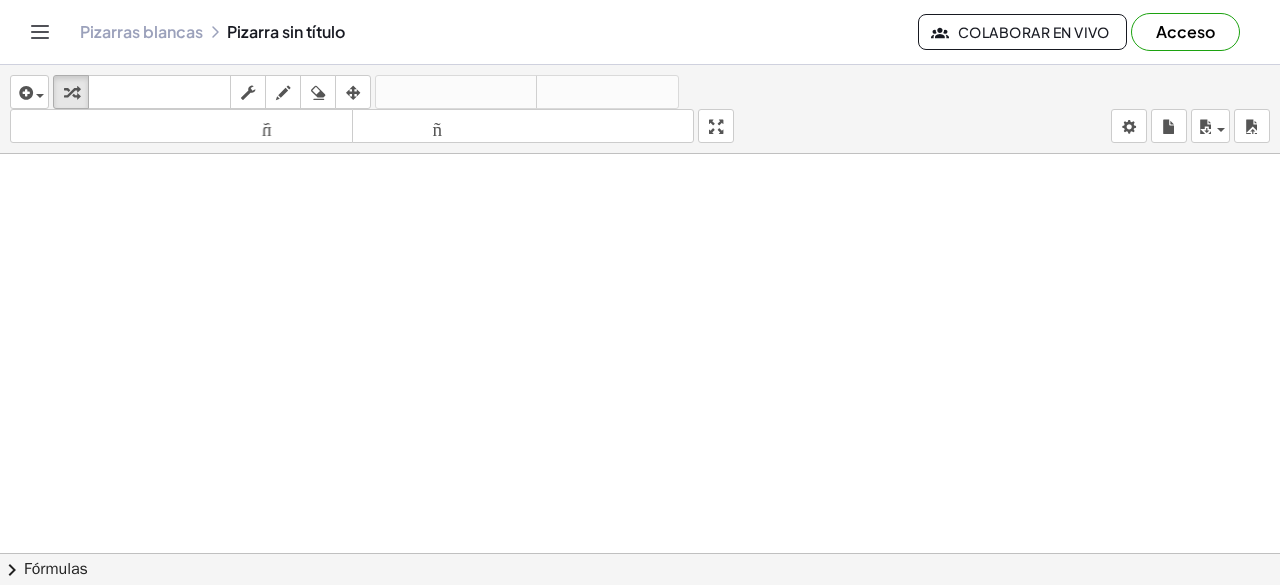 click at bounding box center (640, 568) 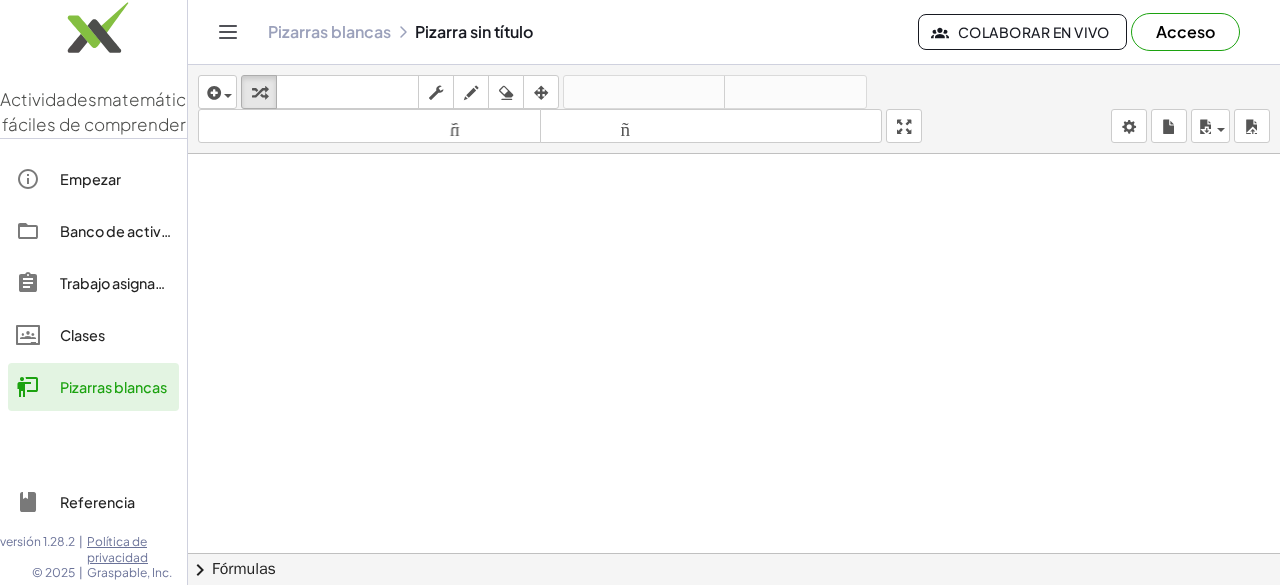 click at bounding box center (734, 568) 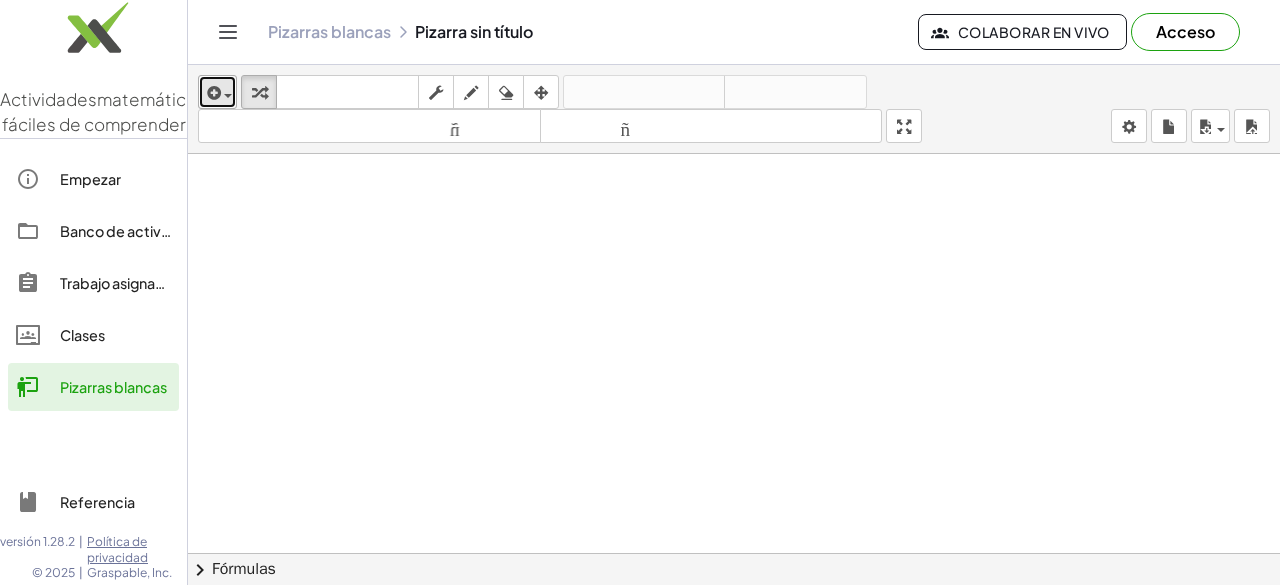 click at bounding box center (223, 95) 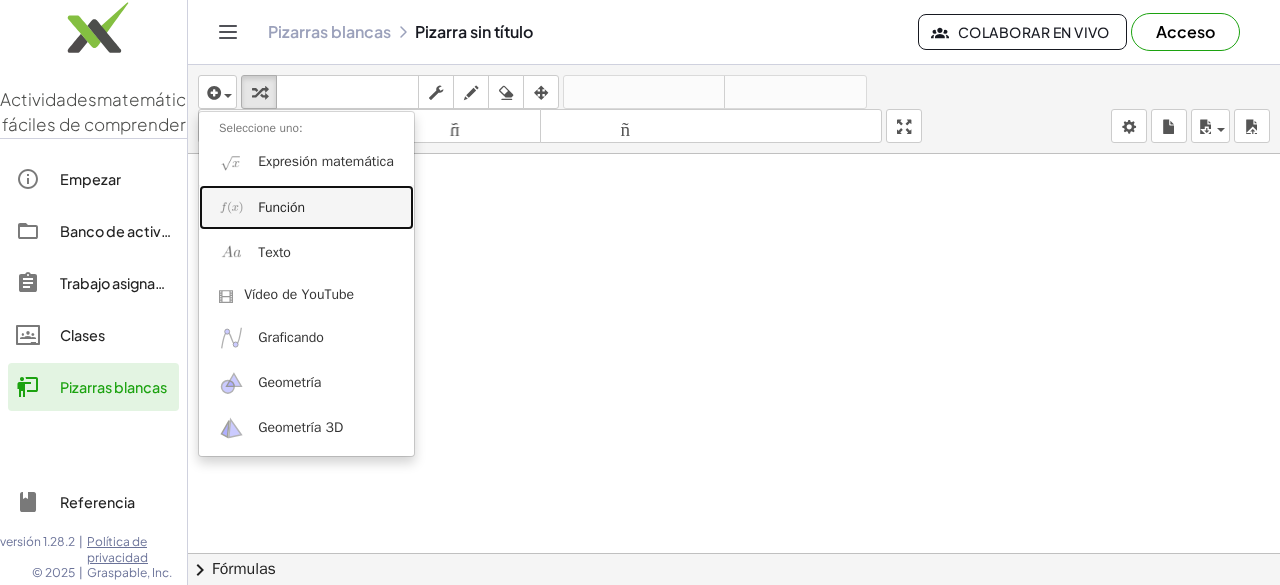 click on "Función" at bounding box center [281, 207] 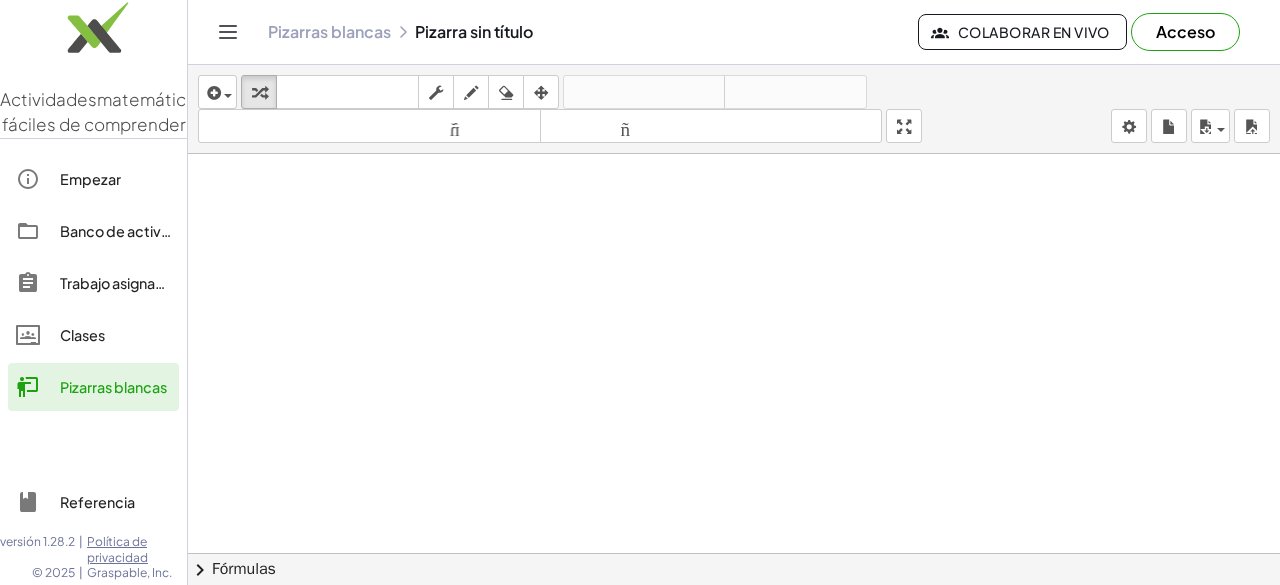 click at bounding box center [734, 568] 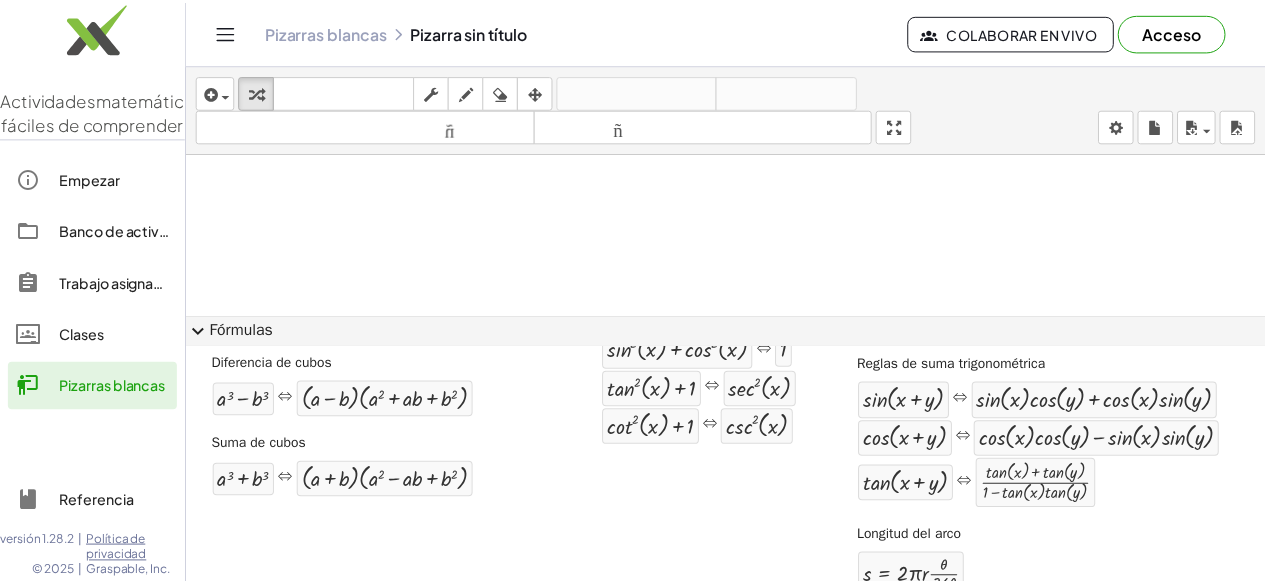 scroll, scrollTop: 448, scrollLeft: 0, axis: vertical 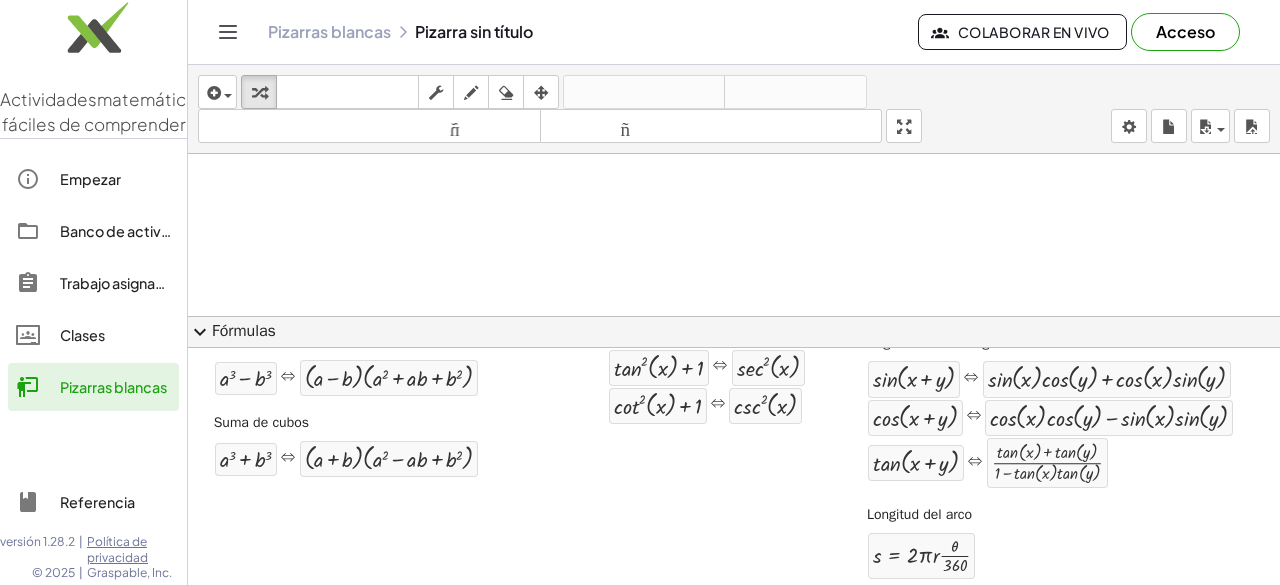 click 